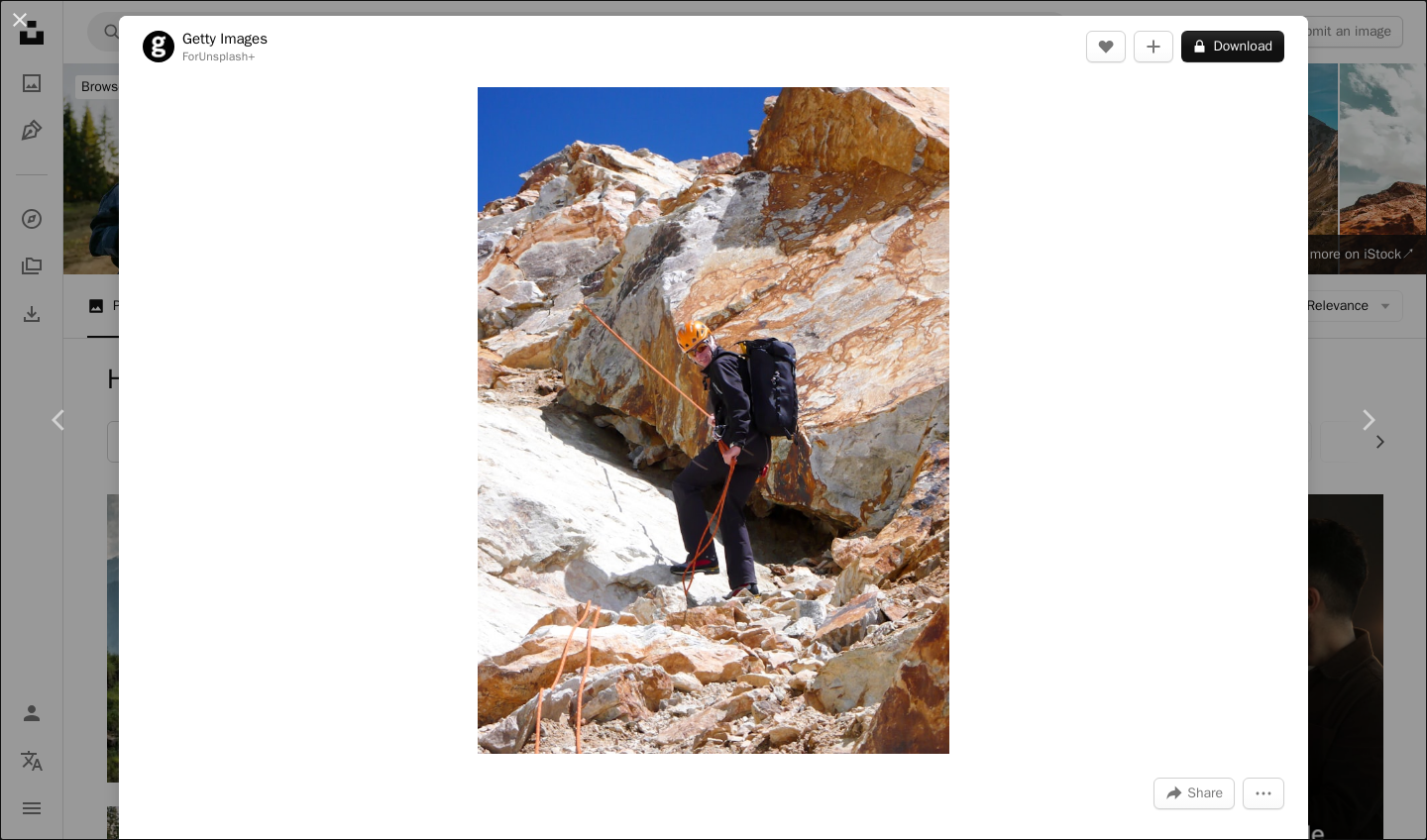 scroll, scrollTop: 1585, scrollLeft: 0, axis: vertical 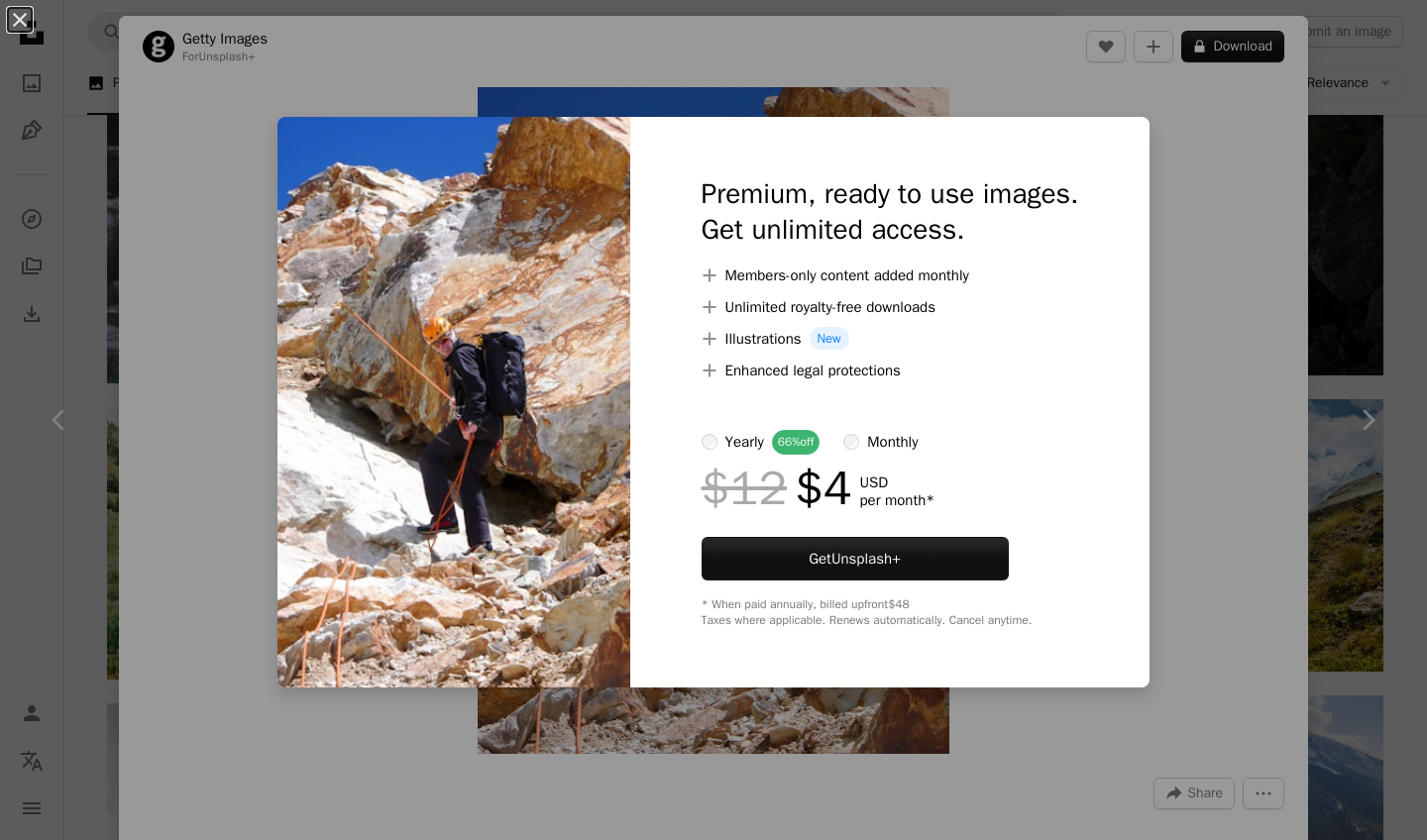 click on "An X shape Premium, ready to use images. Get unlimited access. A plus sign Members-only content added monthly A plus sign Unlimited royalty-free downloads A plus sign Illustrations  New A plus sign Enhanced legal protections yearly 66%  off monthly $12   $4 USD per month * Get  Unsplash+ * When paid annually, billed upfront  $48 Taxes where applicable. Renews automatically. Cancel anytime." at bounding box center (714, 420) 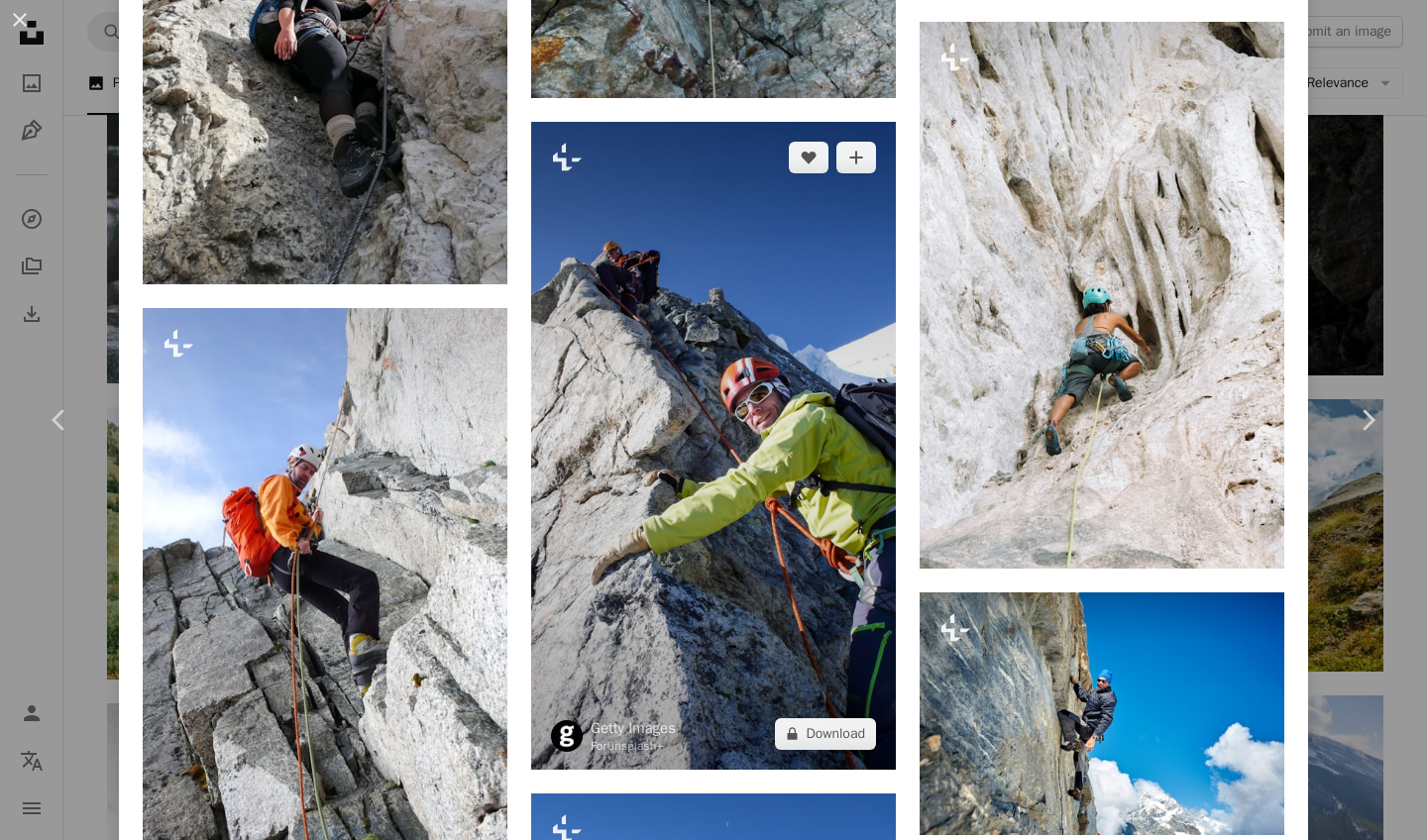 scroll, scrollTop: 2346, scrollLeft: 0, axis: vertical 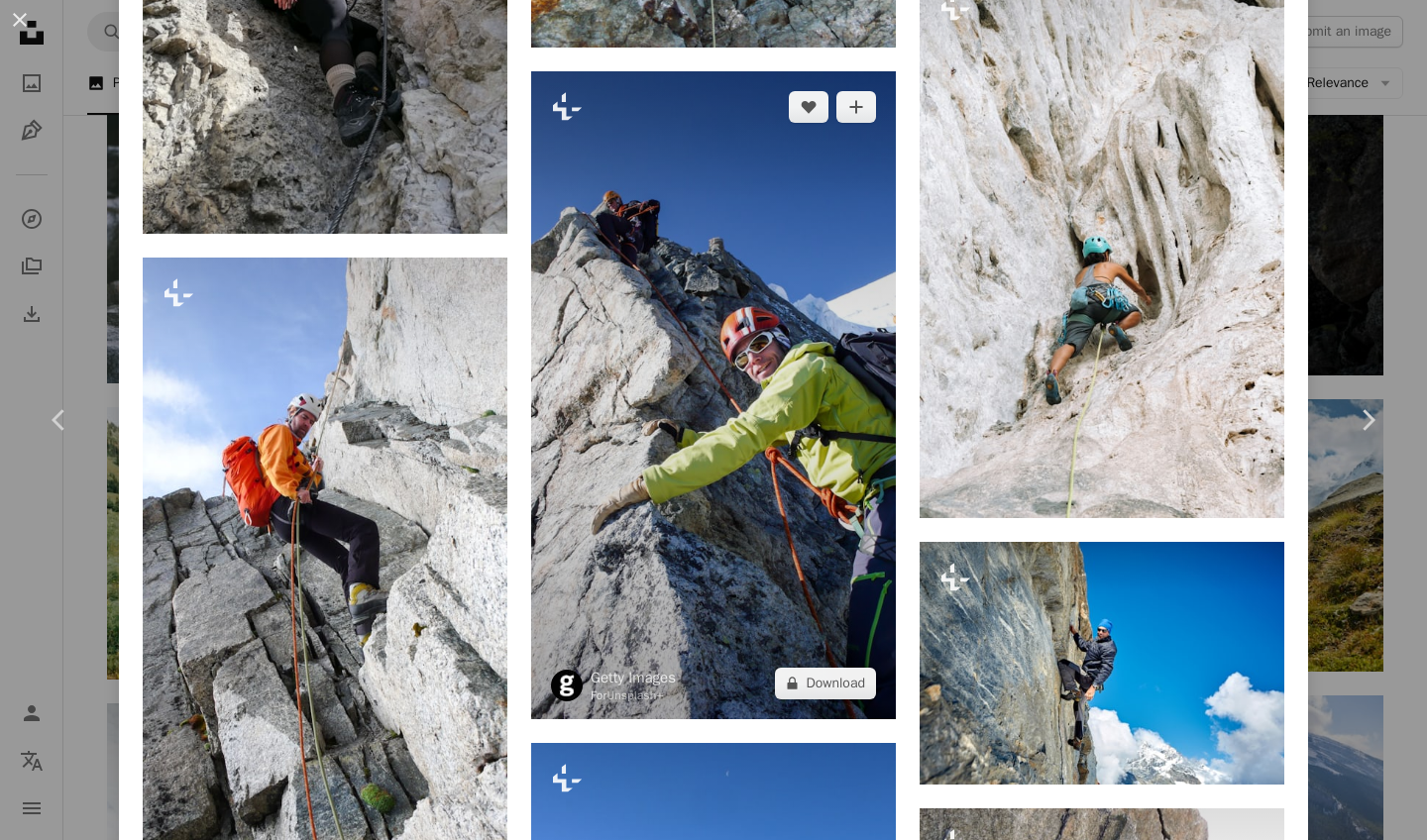 click at bounding box center [714, 395] 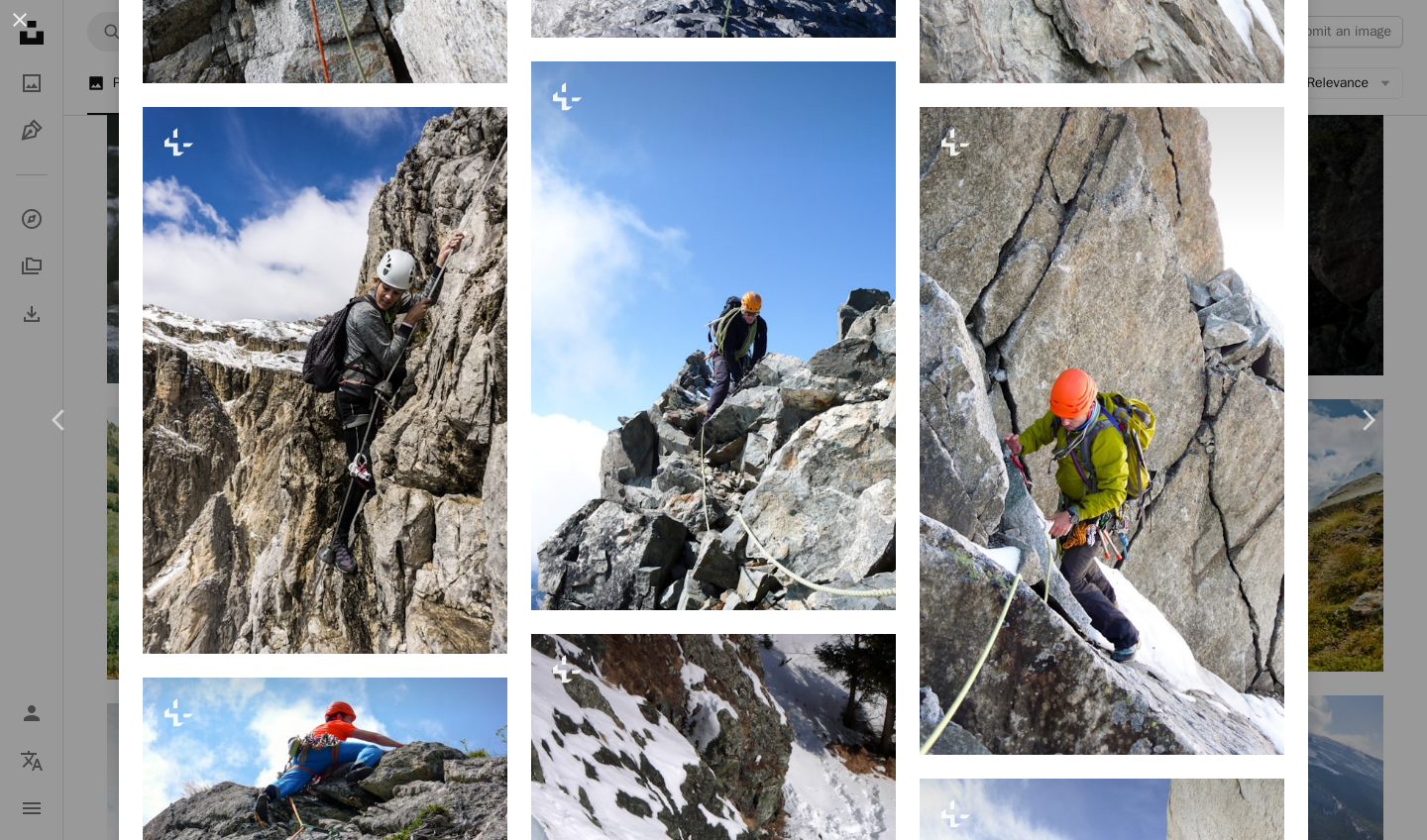 scroll, scrollTop: 0, scrollLeft: 0, axis: both 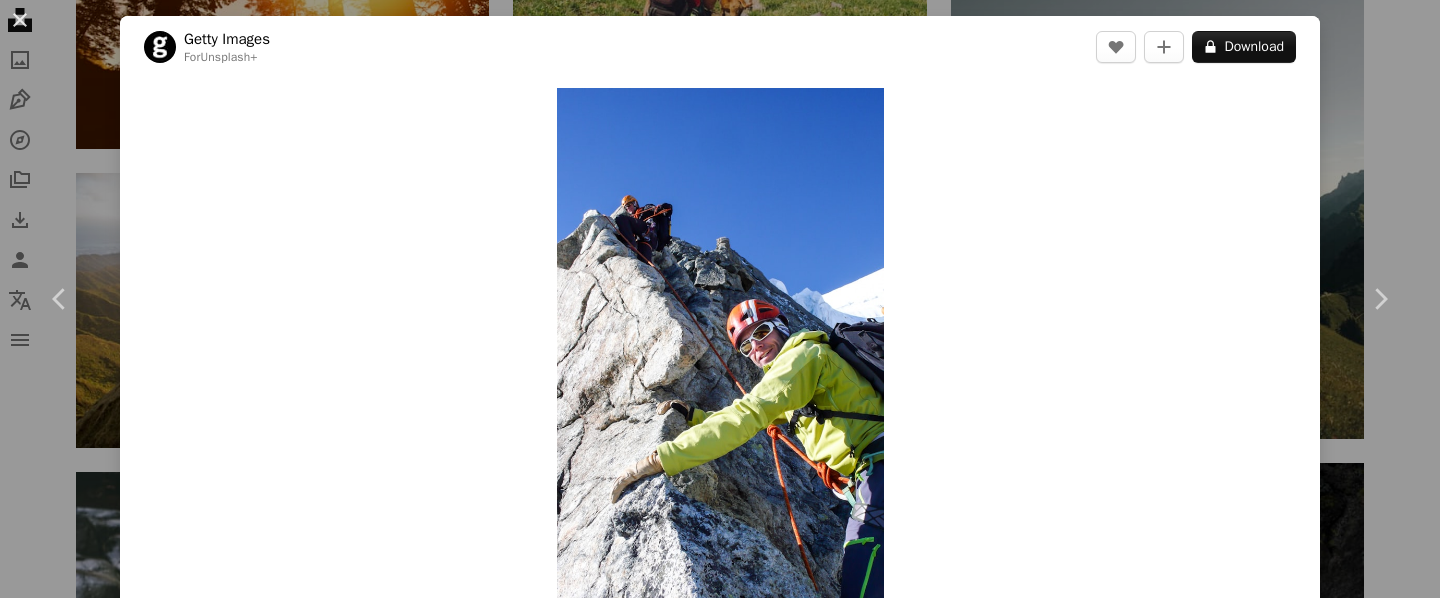 click on "Zoom in" at bounding box center [720, 379] 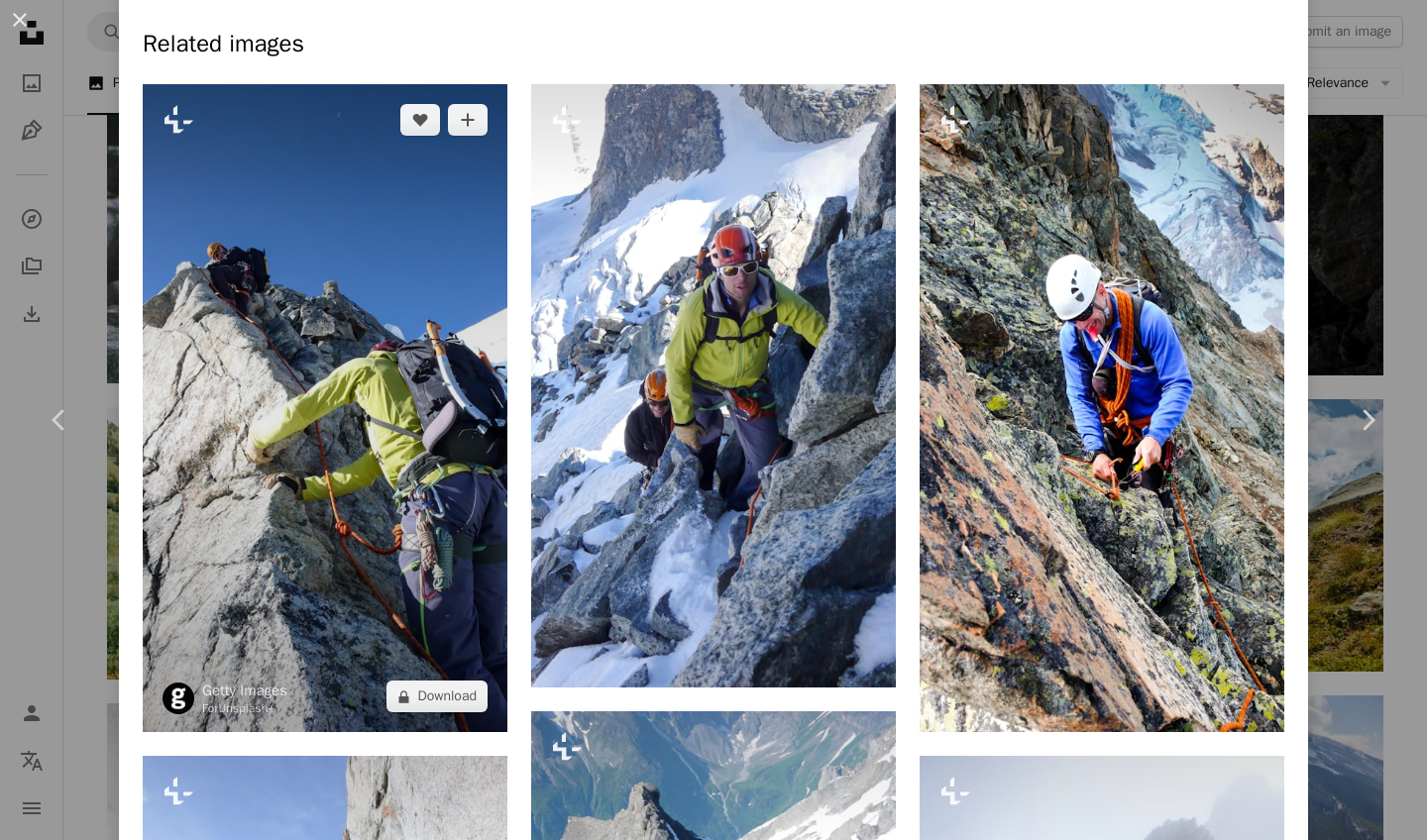 scroll, scrollTop: 1040, scrollLeft: 0, axis: vertical 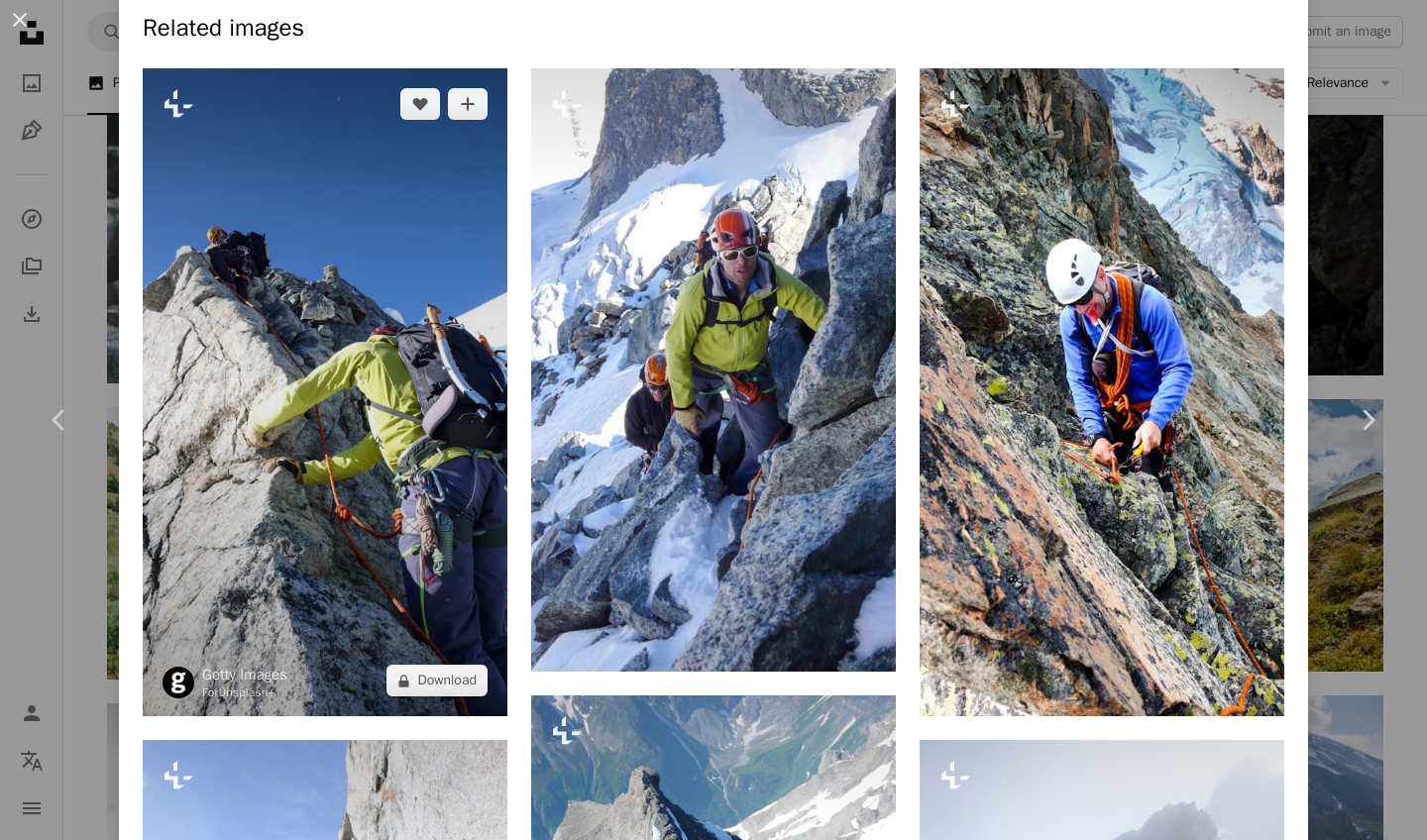 click at bounding box center (325, 392) 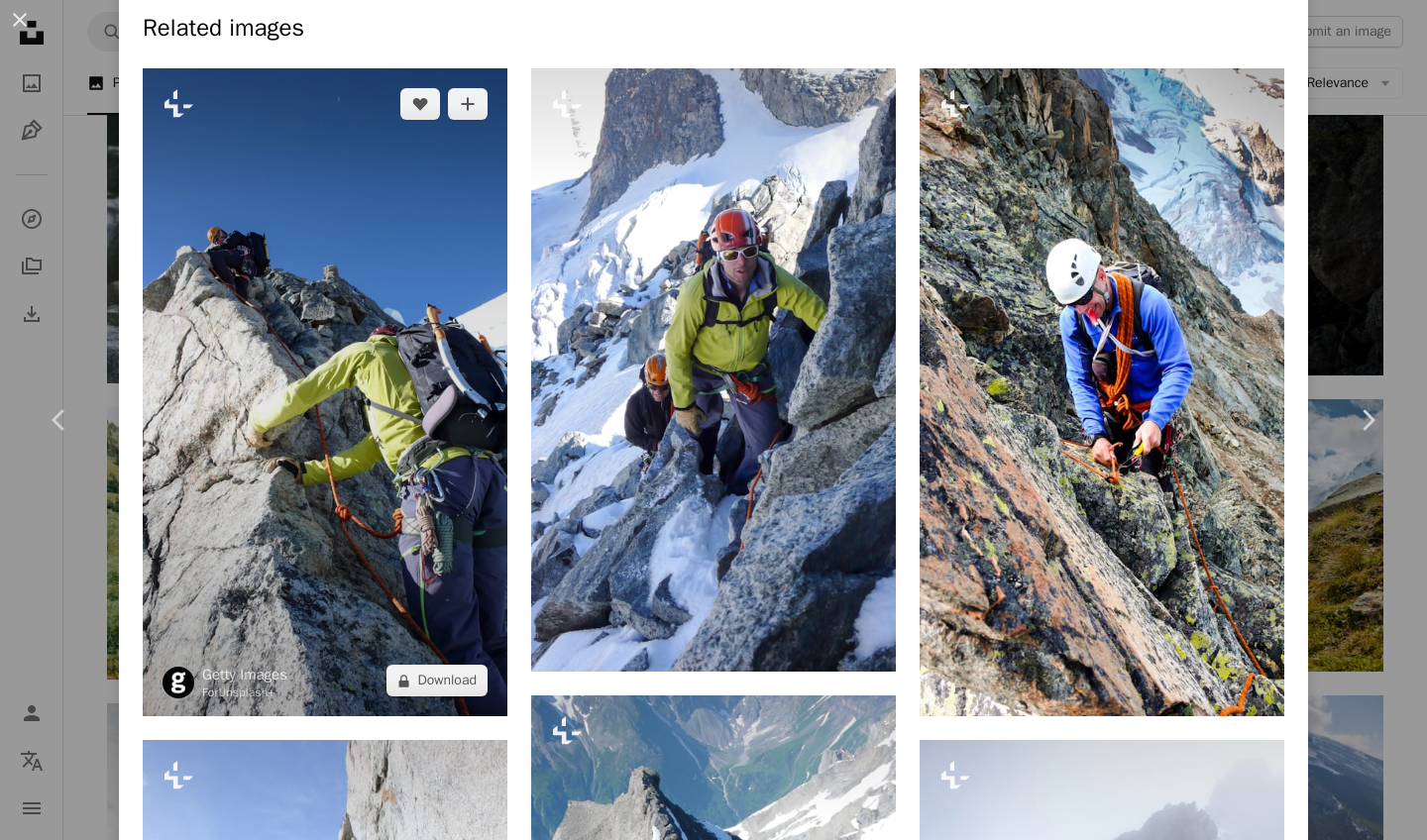 click on "Zoom in" at bounding box center (714, -620) 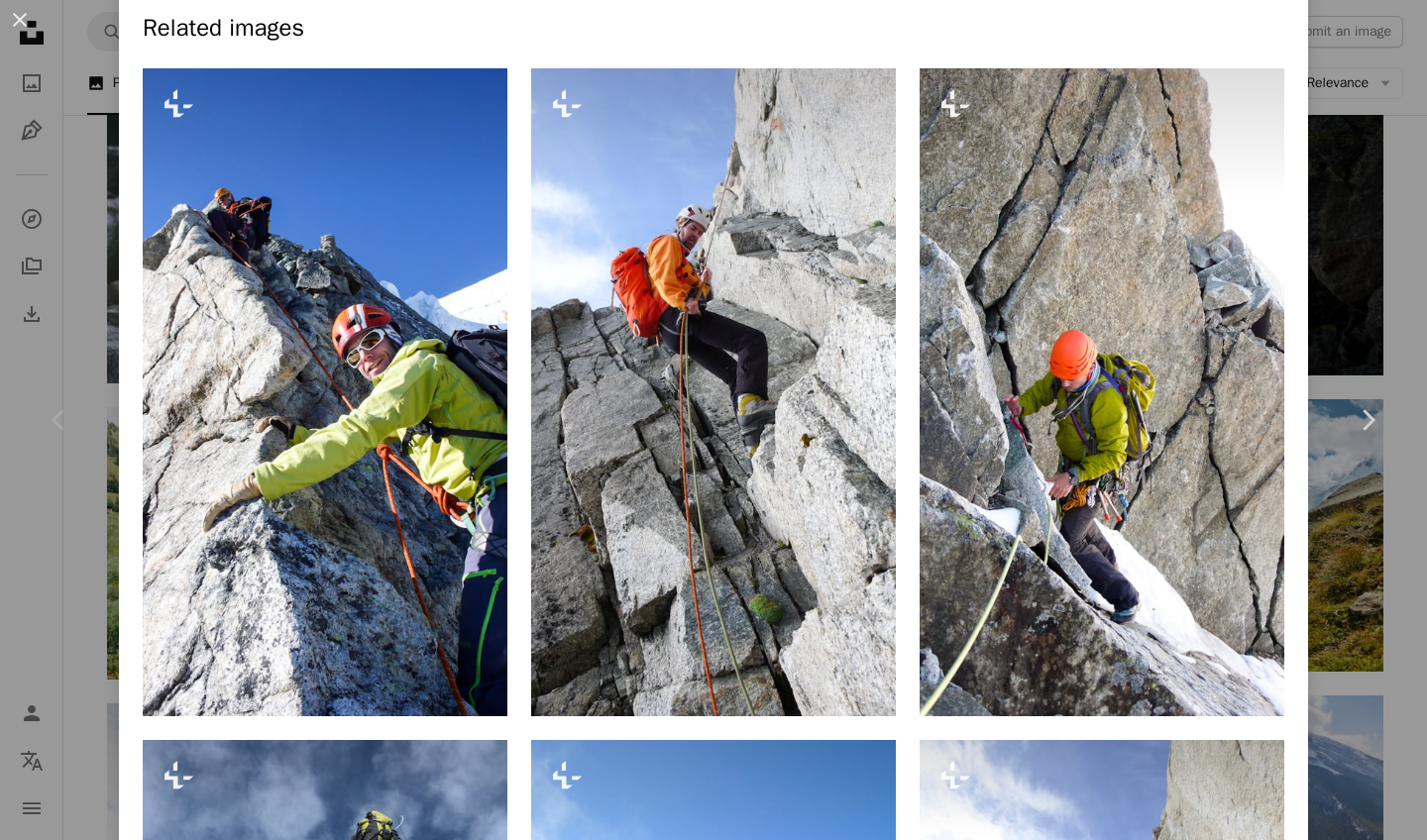 scroll, scrollTop: 0, scrollLeft: 0, axis: both 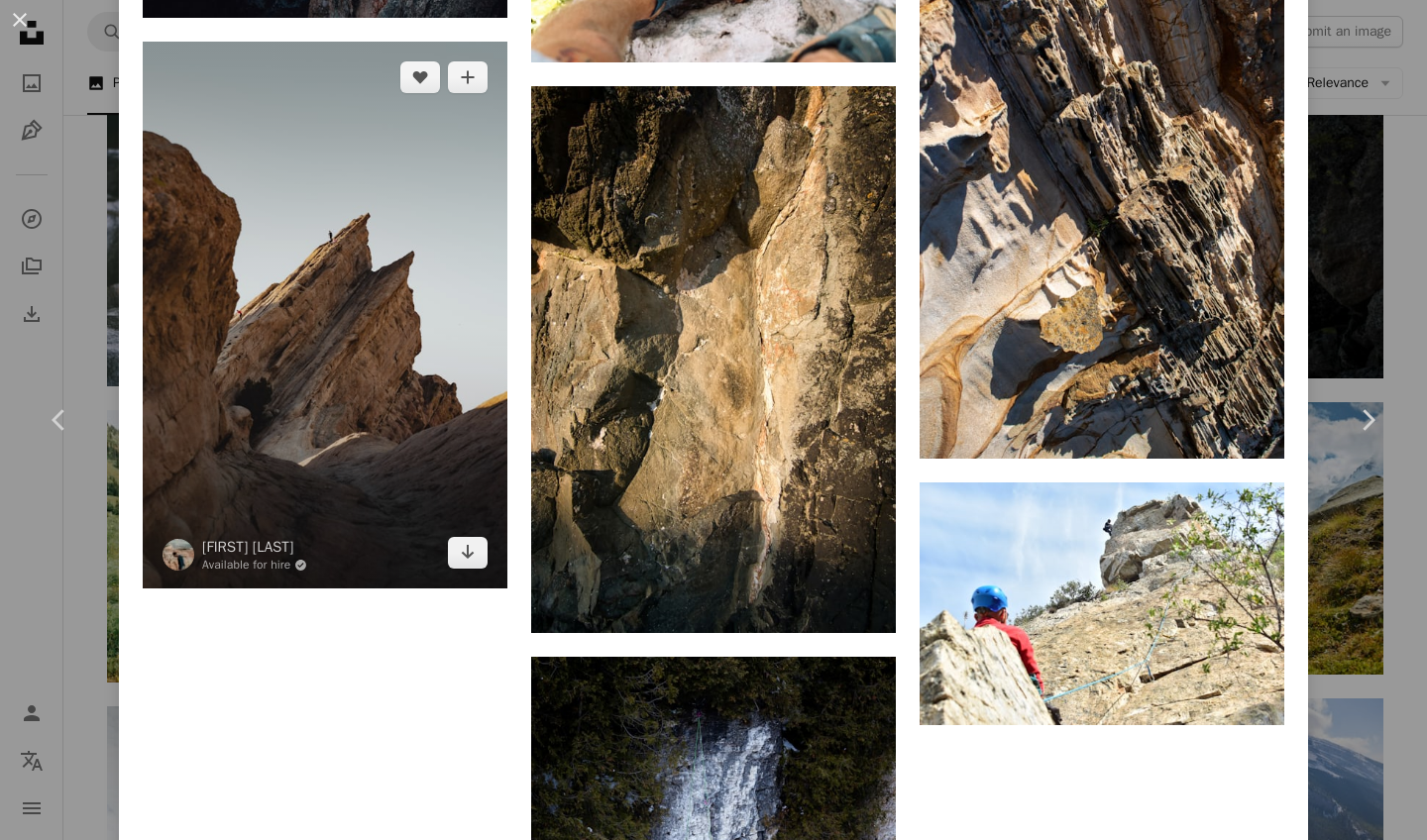 click at bounding box center (325, 315) 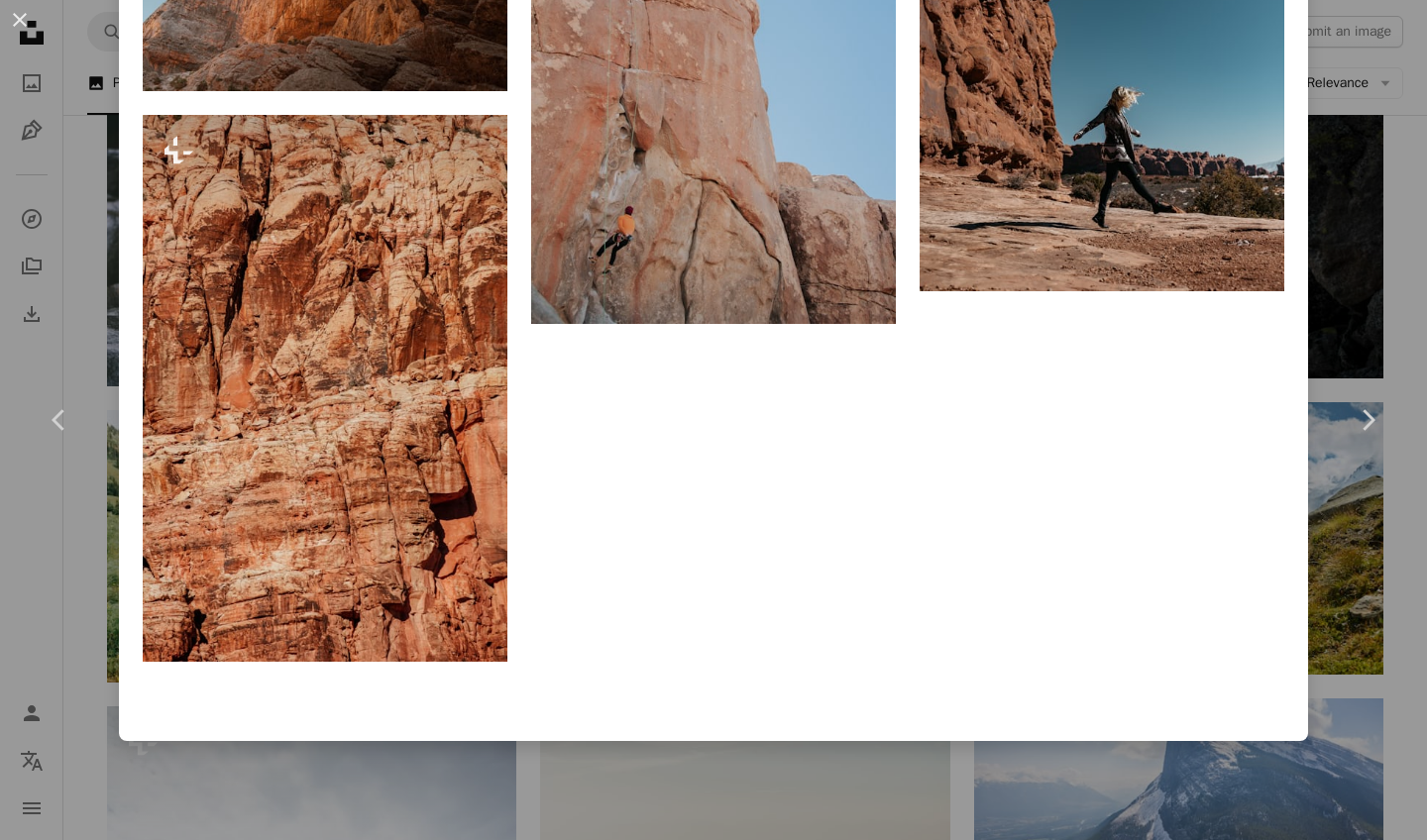 click on "Chevron down" 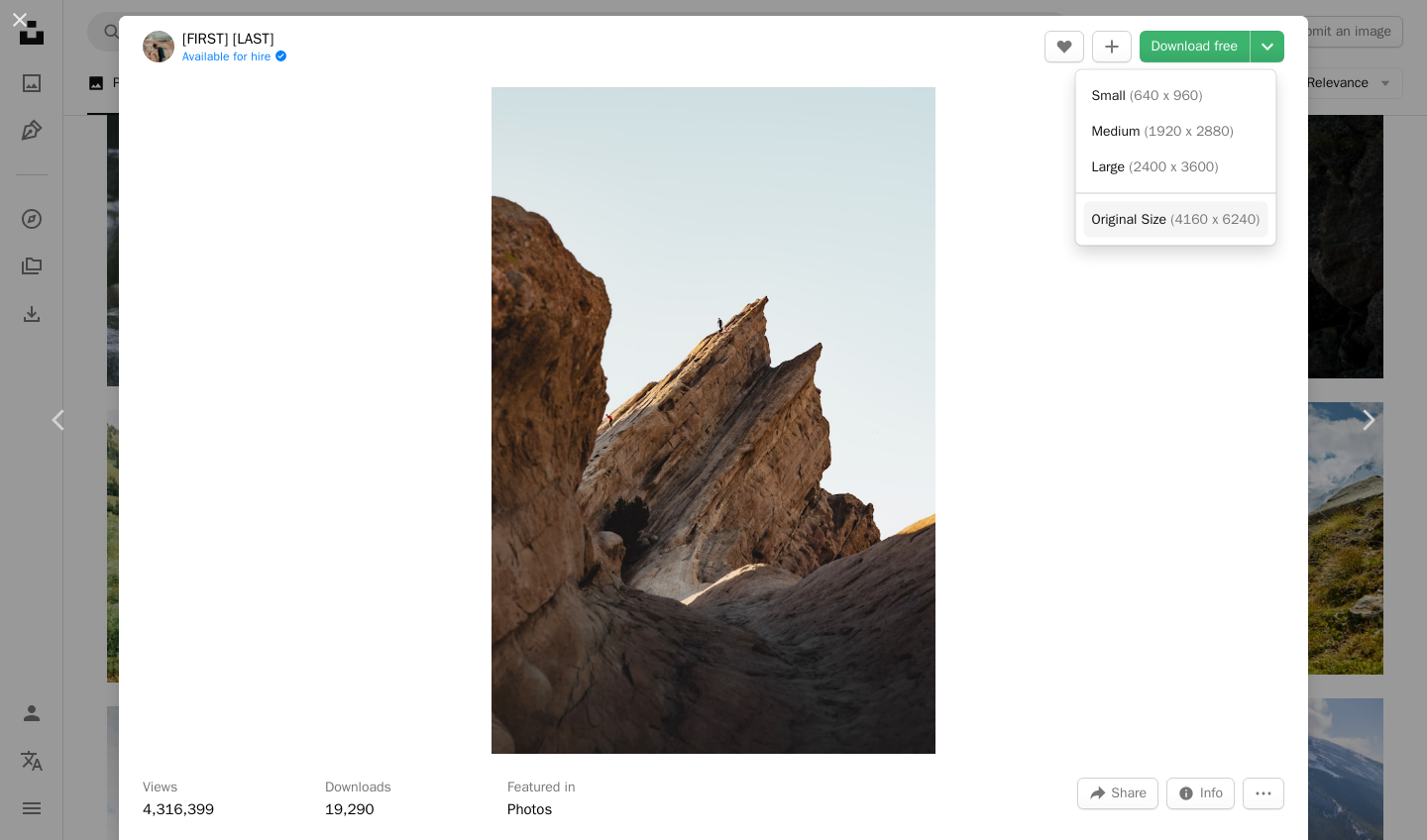 click on "Original Size" at bounding box center (1129, 218) 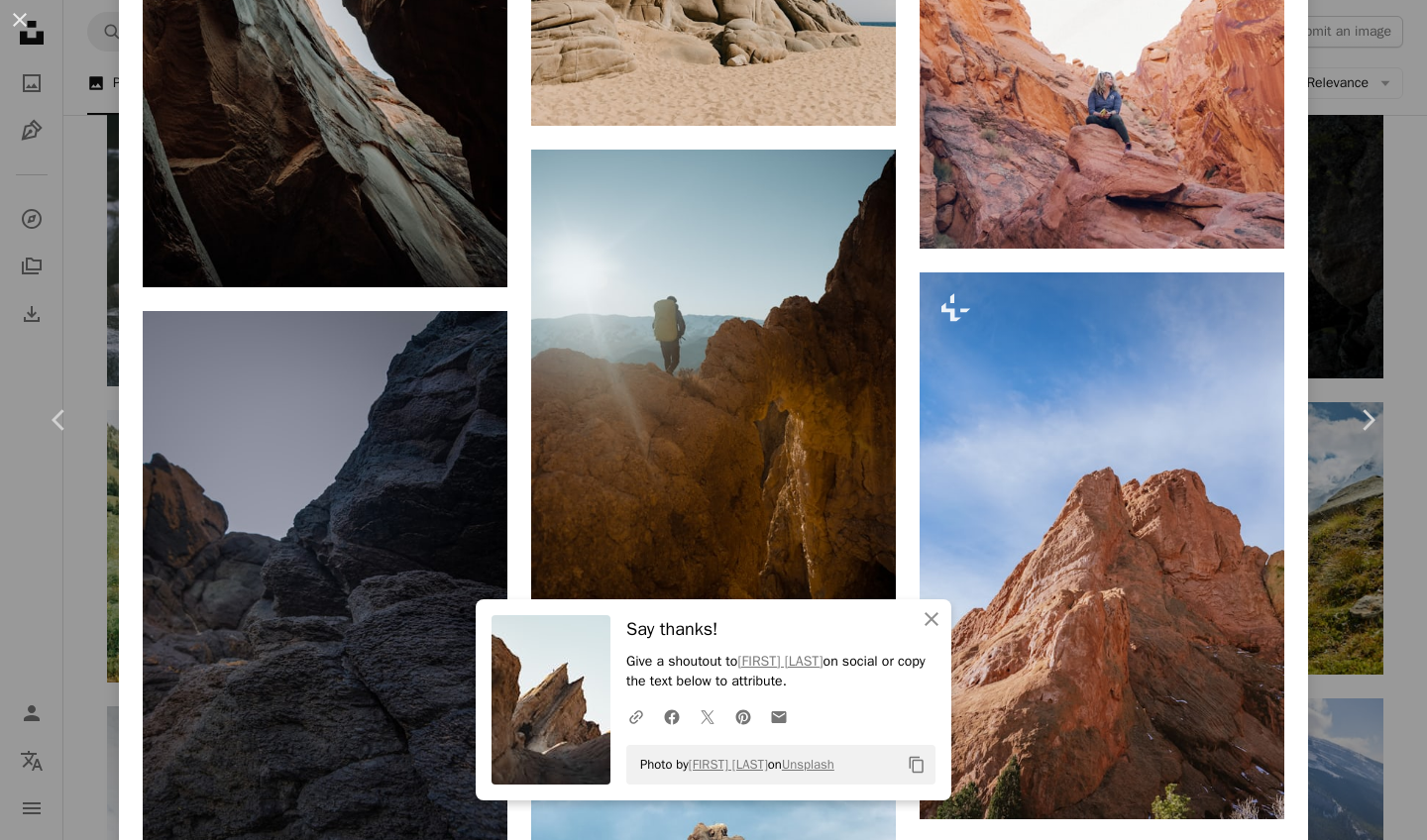 scroll, scrollTop: 2410, scrollLeft: 0, axis: vertical 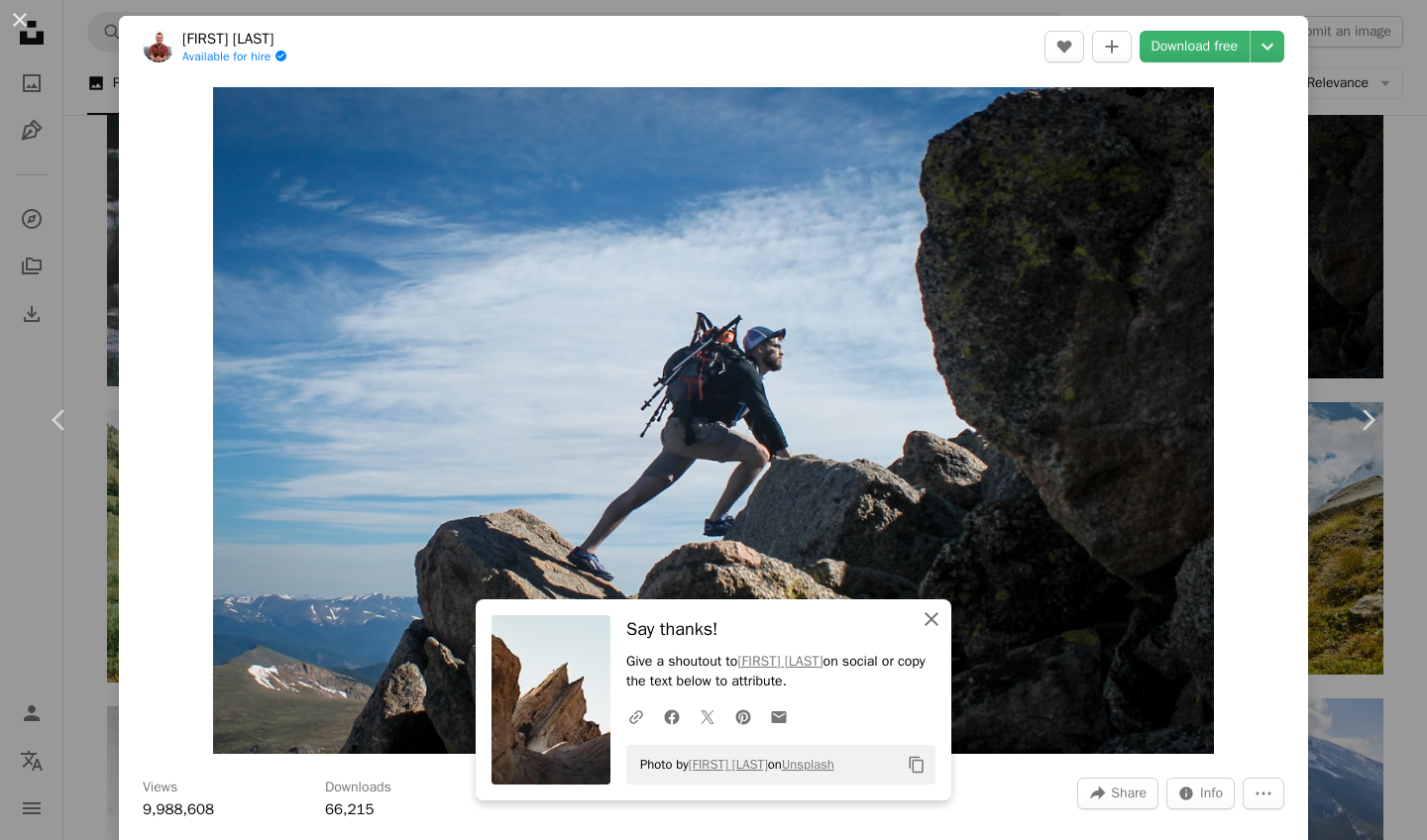 click 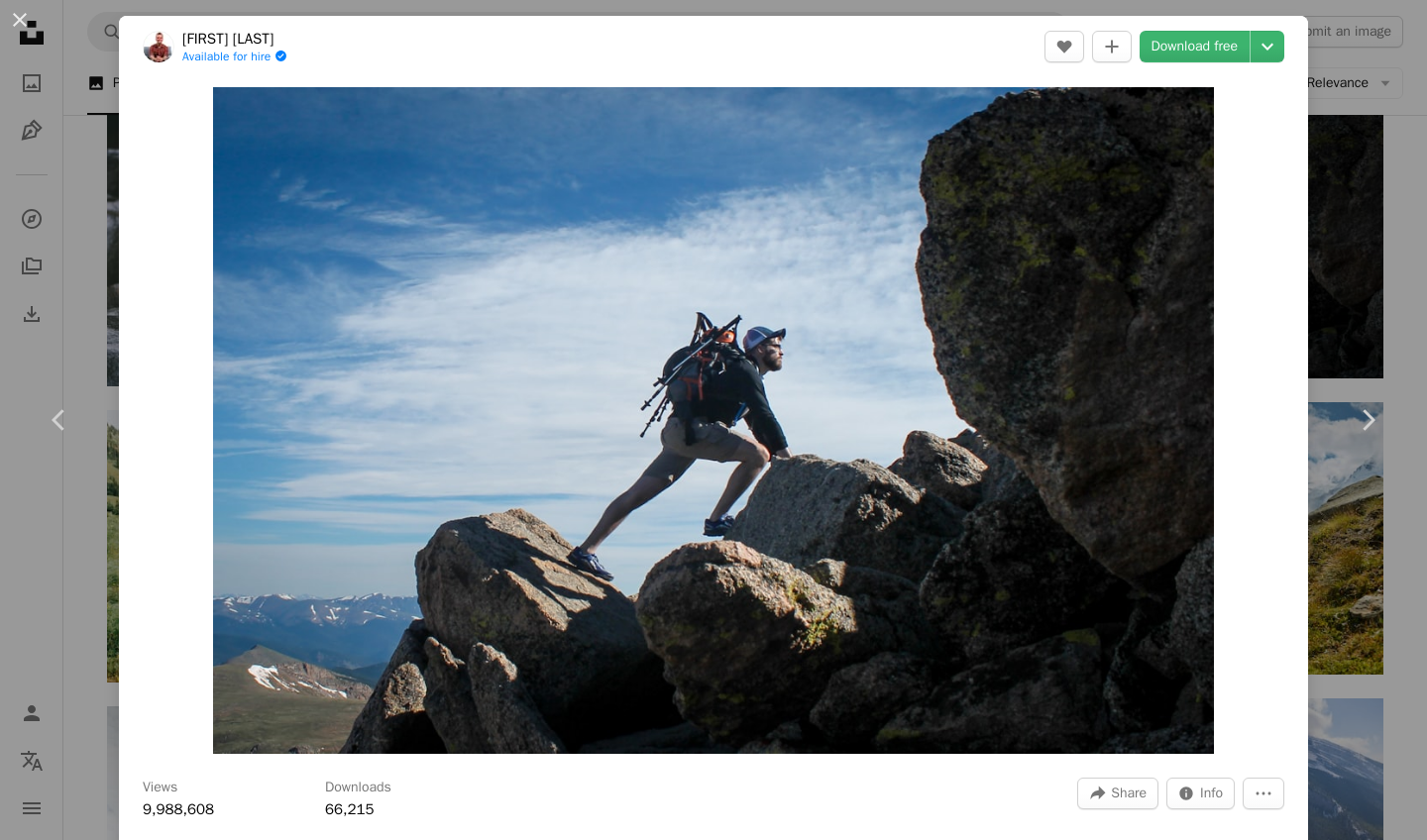 scroll, scrollTop: 0, scrollLeft: 0, axis: both 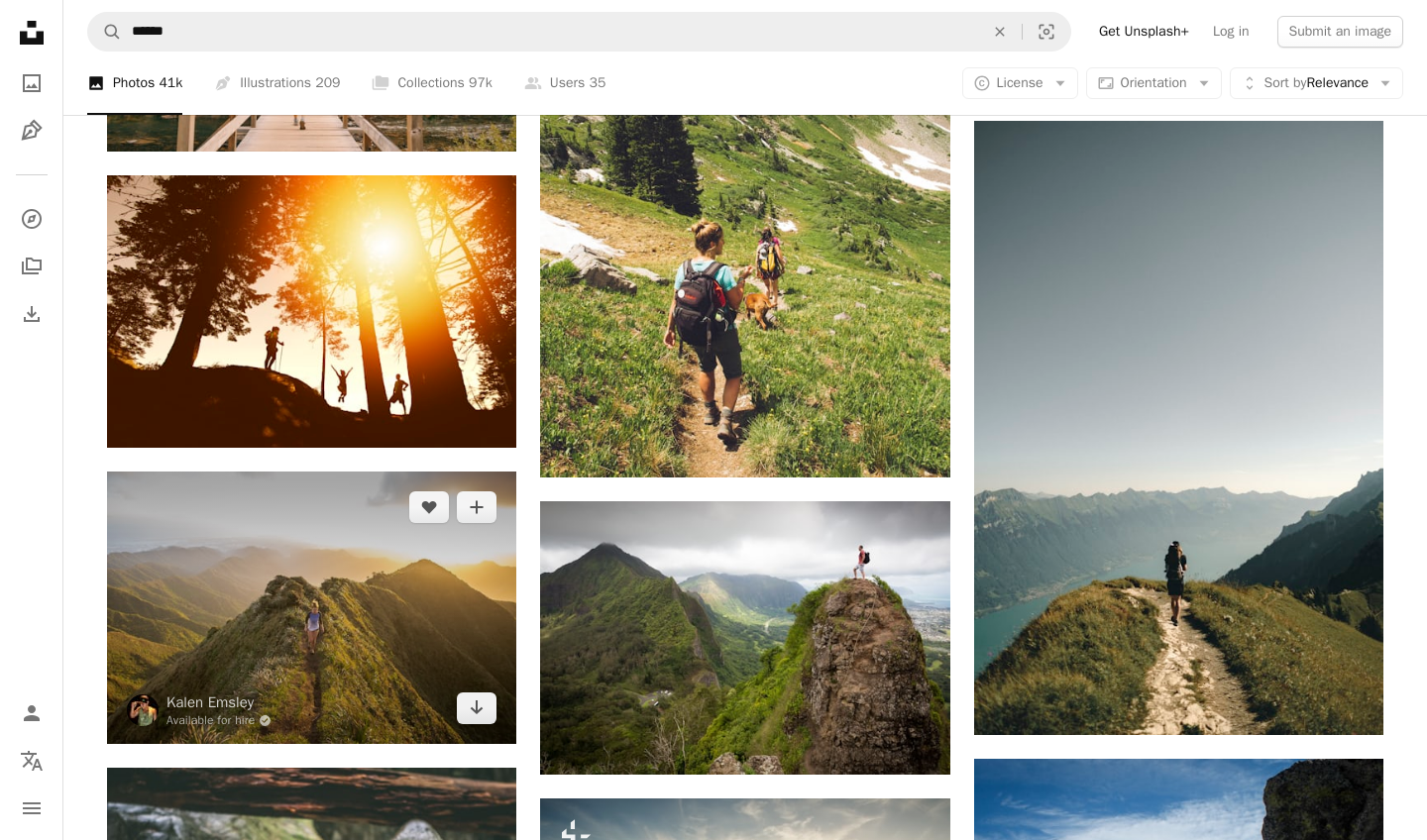 click at bounding box center [311, 607] 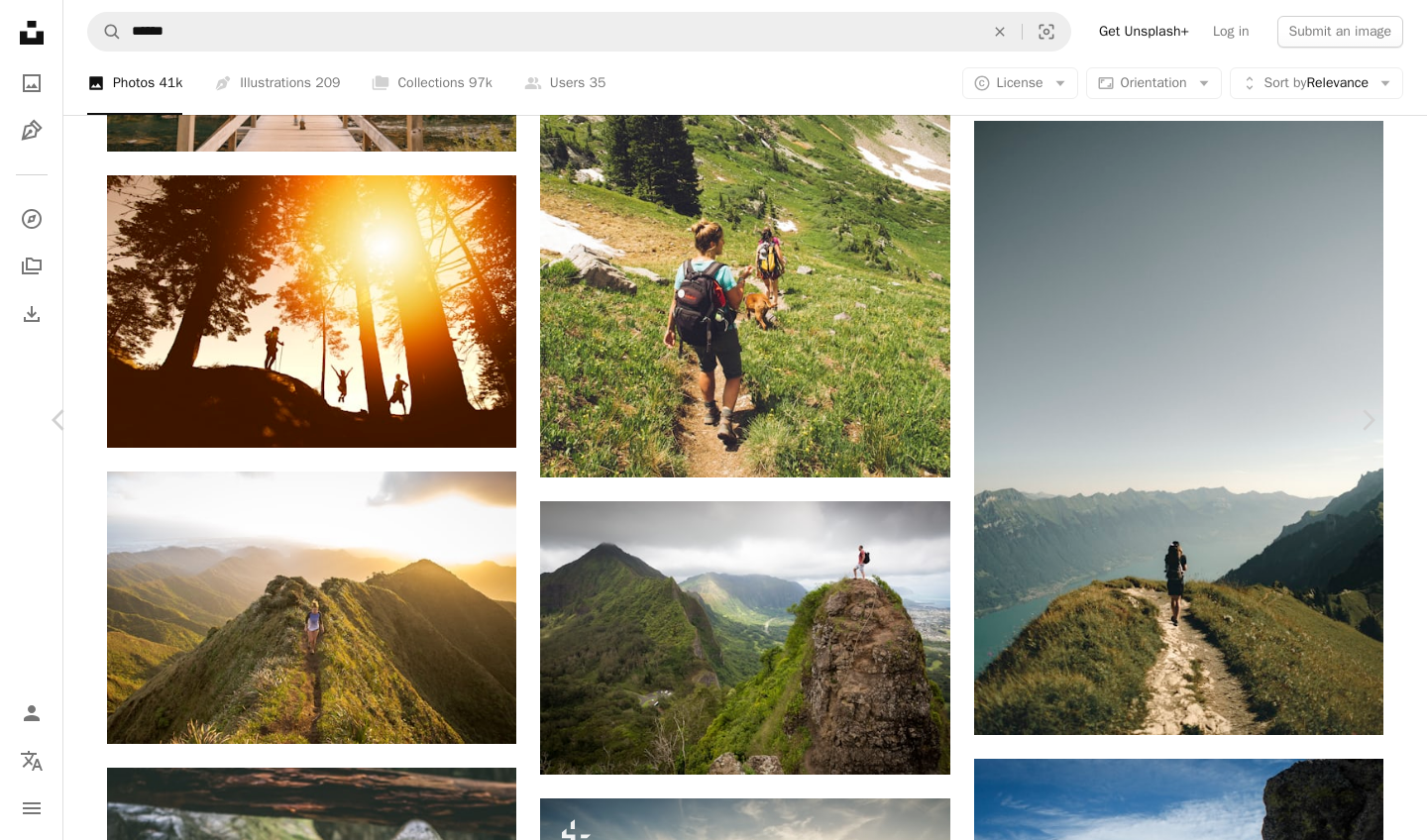 click at bounding box center [713, 17632] 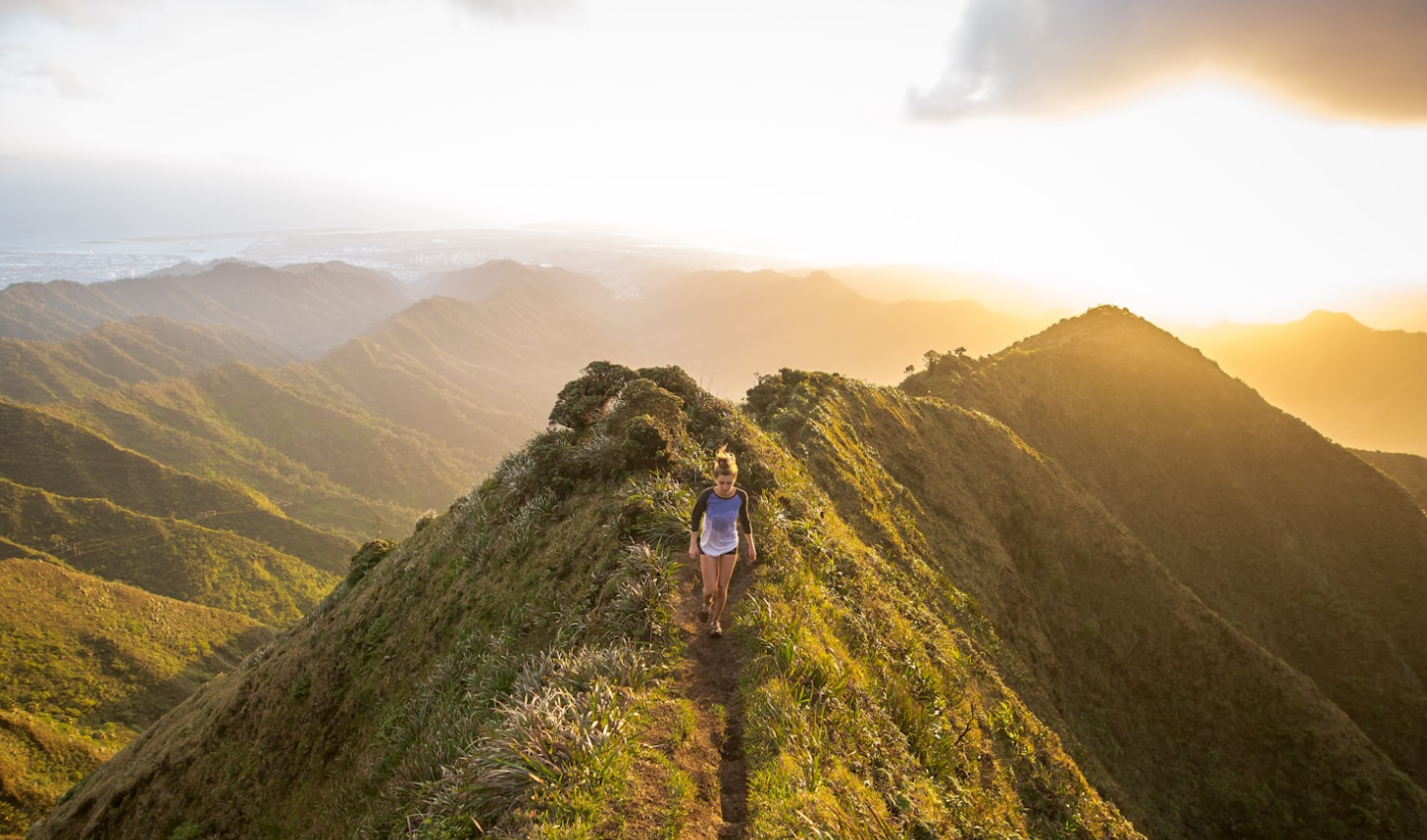 scroll, scrollTop: 55, scrollLeft: 0, axis: vertical 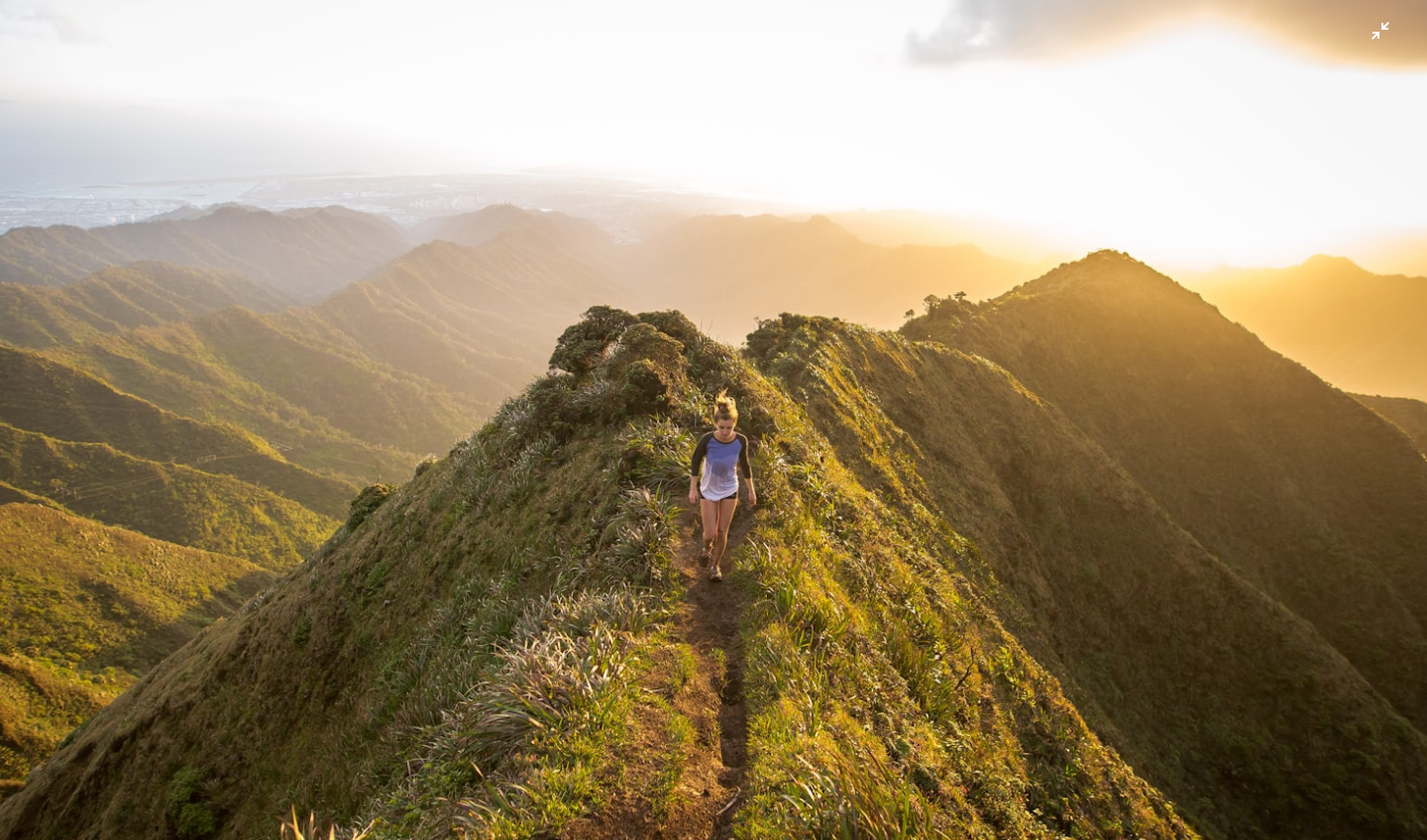 click at bounding box center (714, 419) 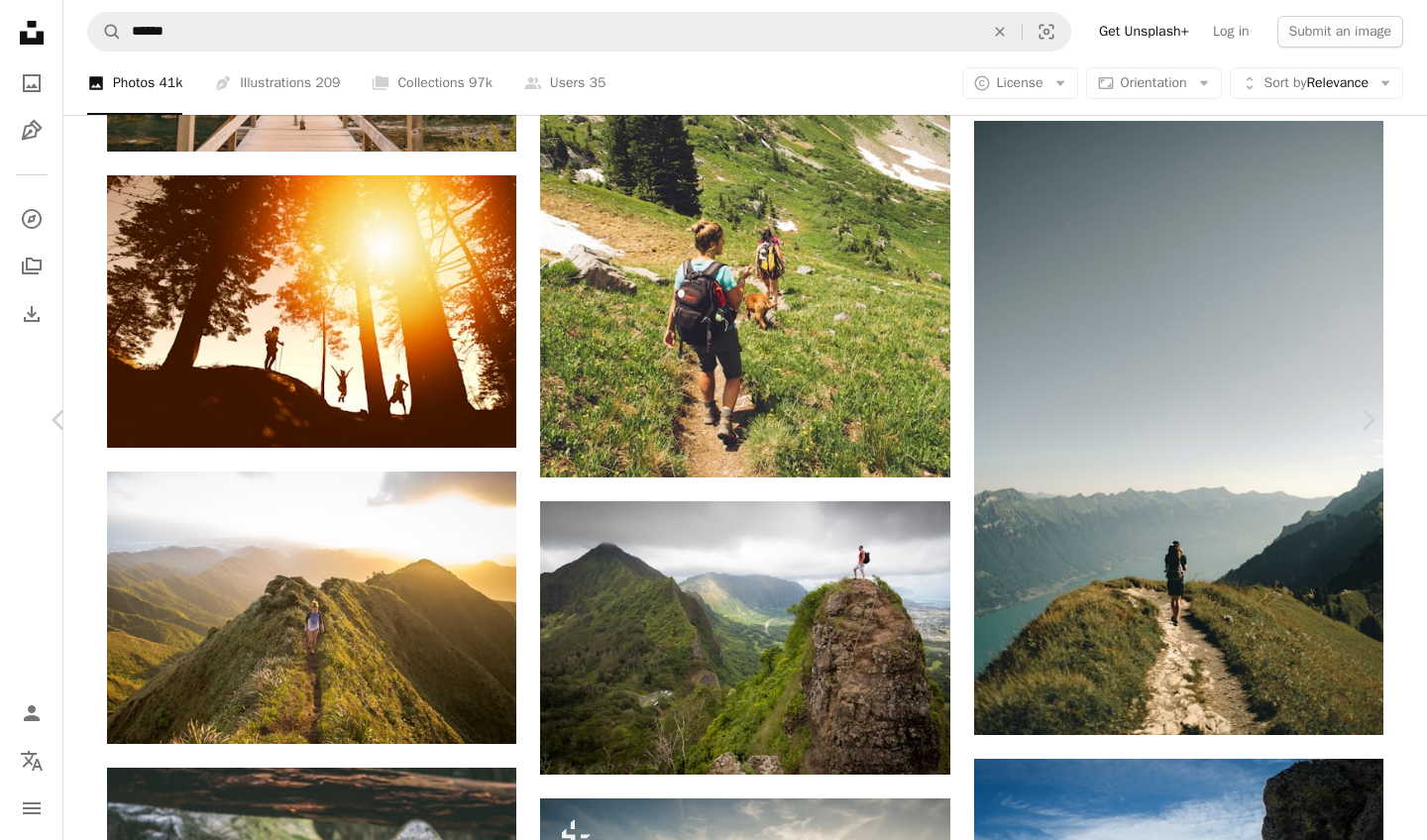 click at bounding box center [713, 17632] 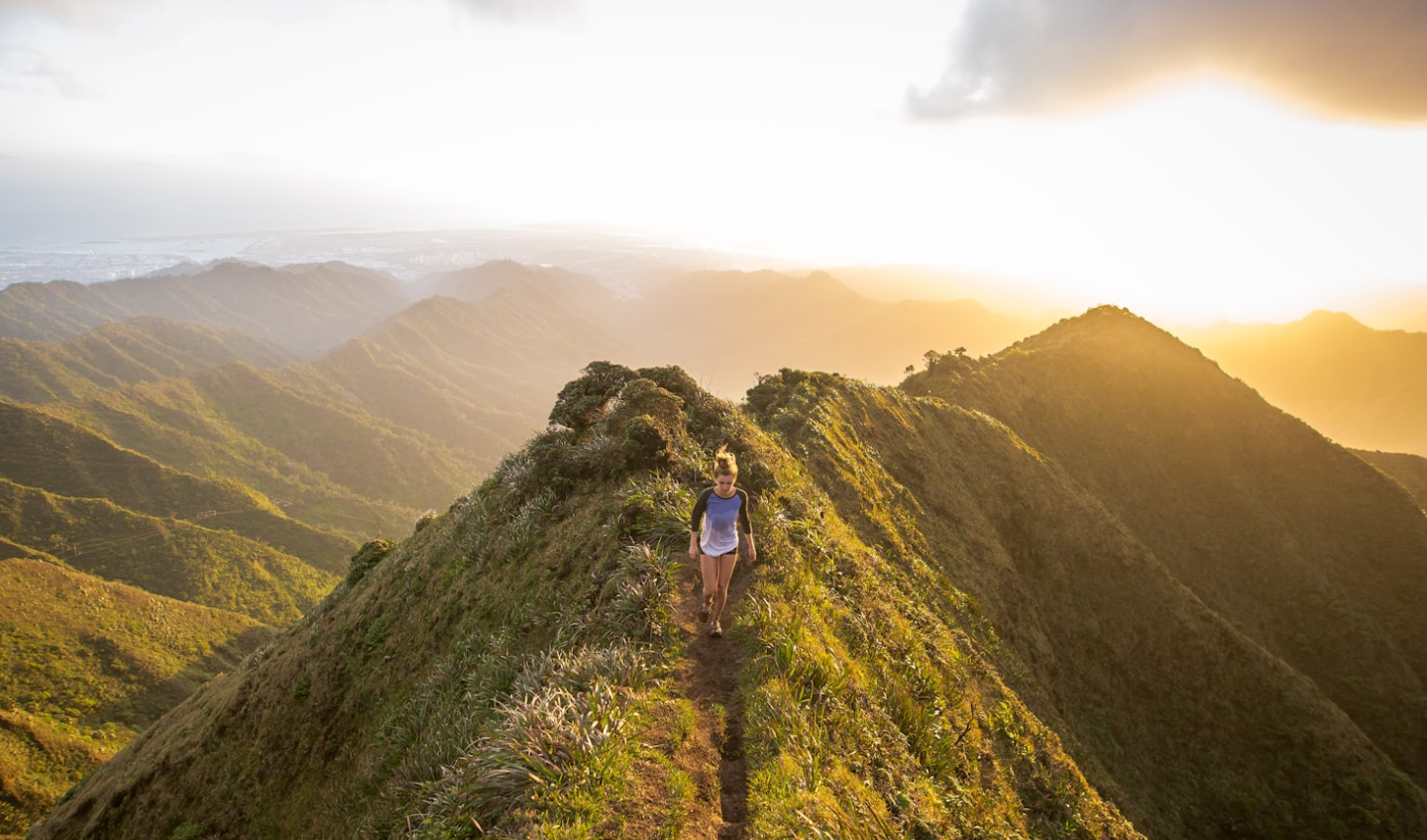 click at bounding box center [714, 474] 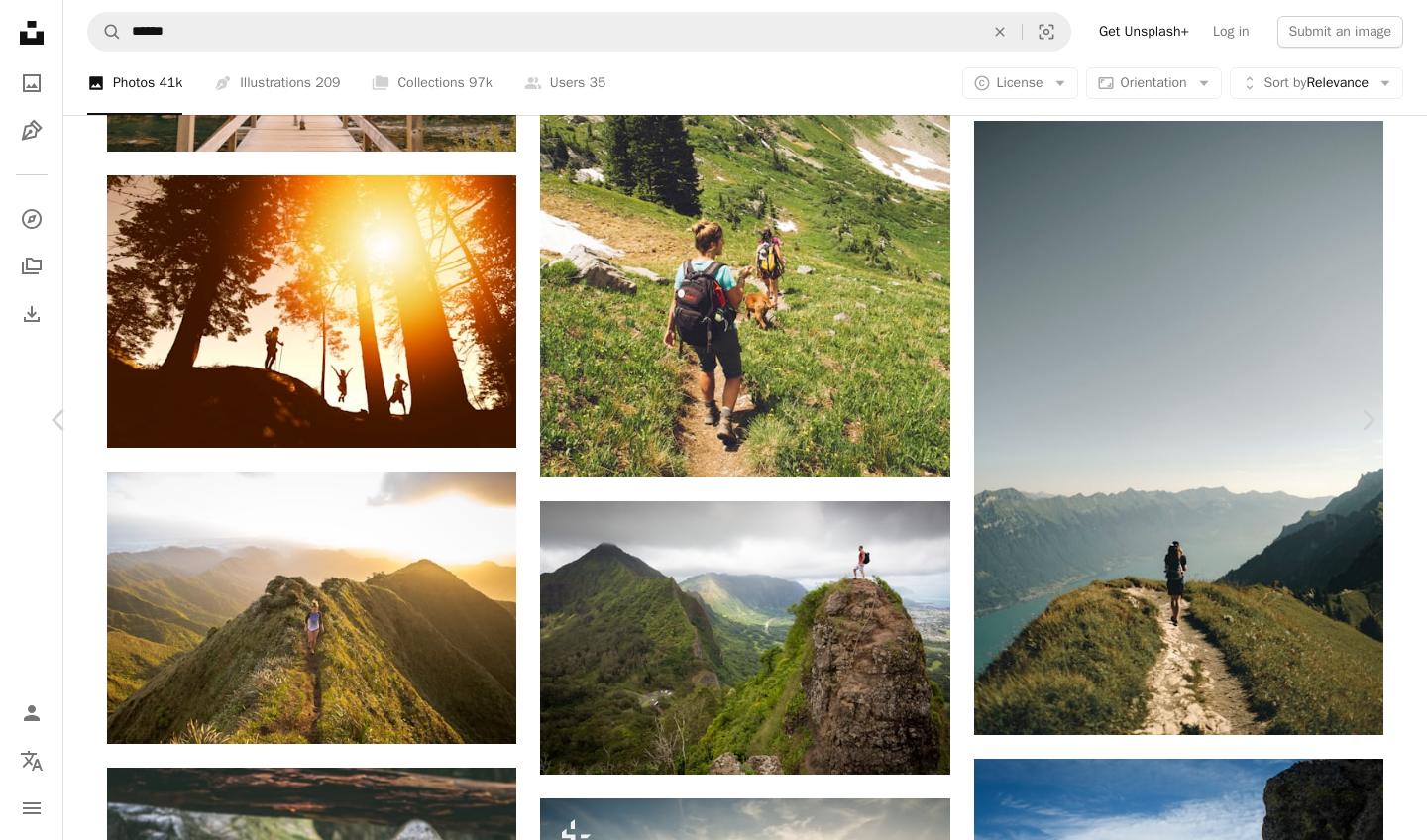 click on "Zoom in" at bounding box center (714, 17632) 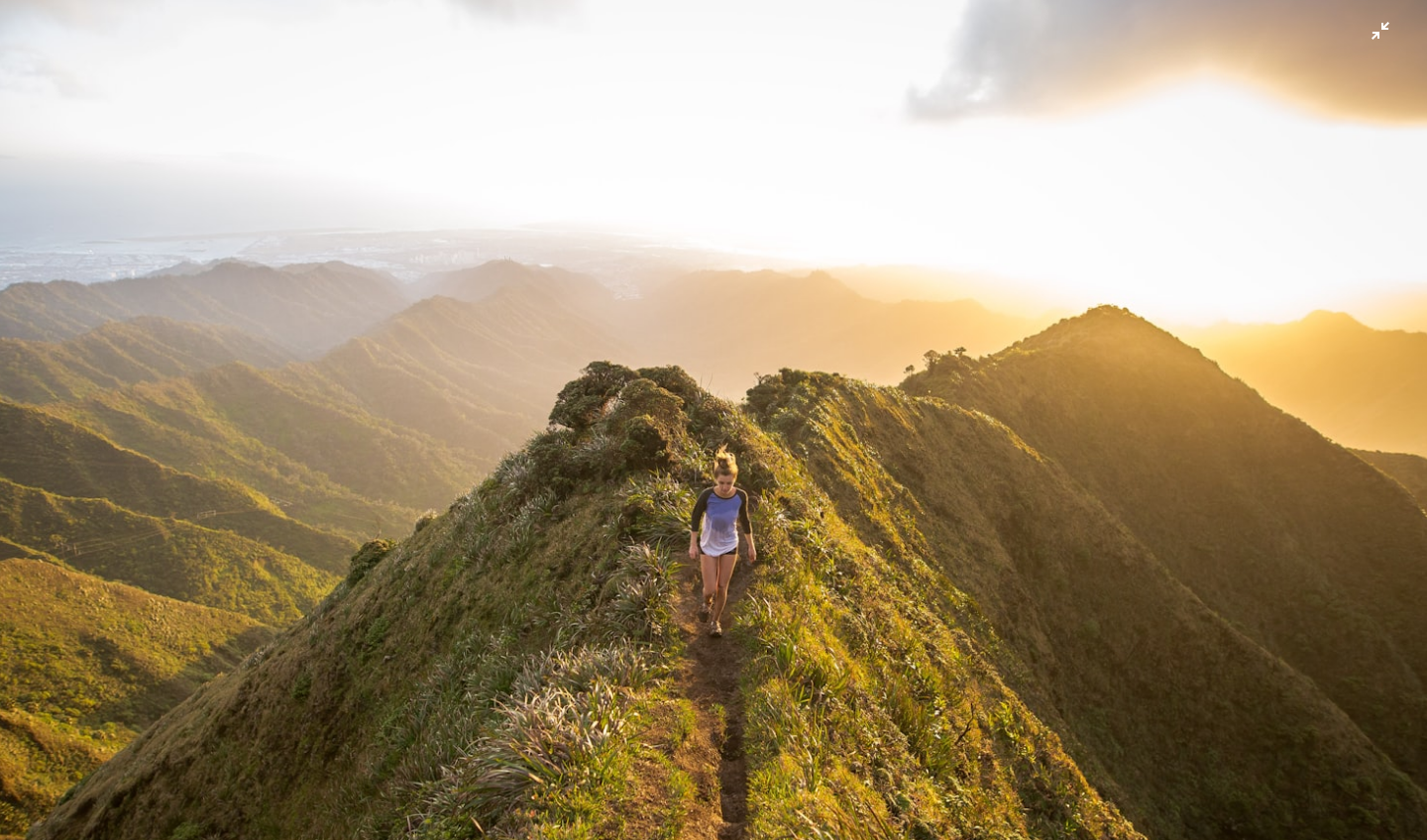 scroll, scrollTop: 55, scrollLeft: 0, axis: vertical 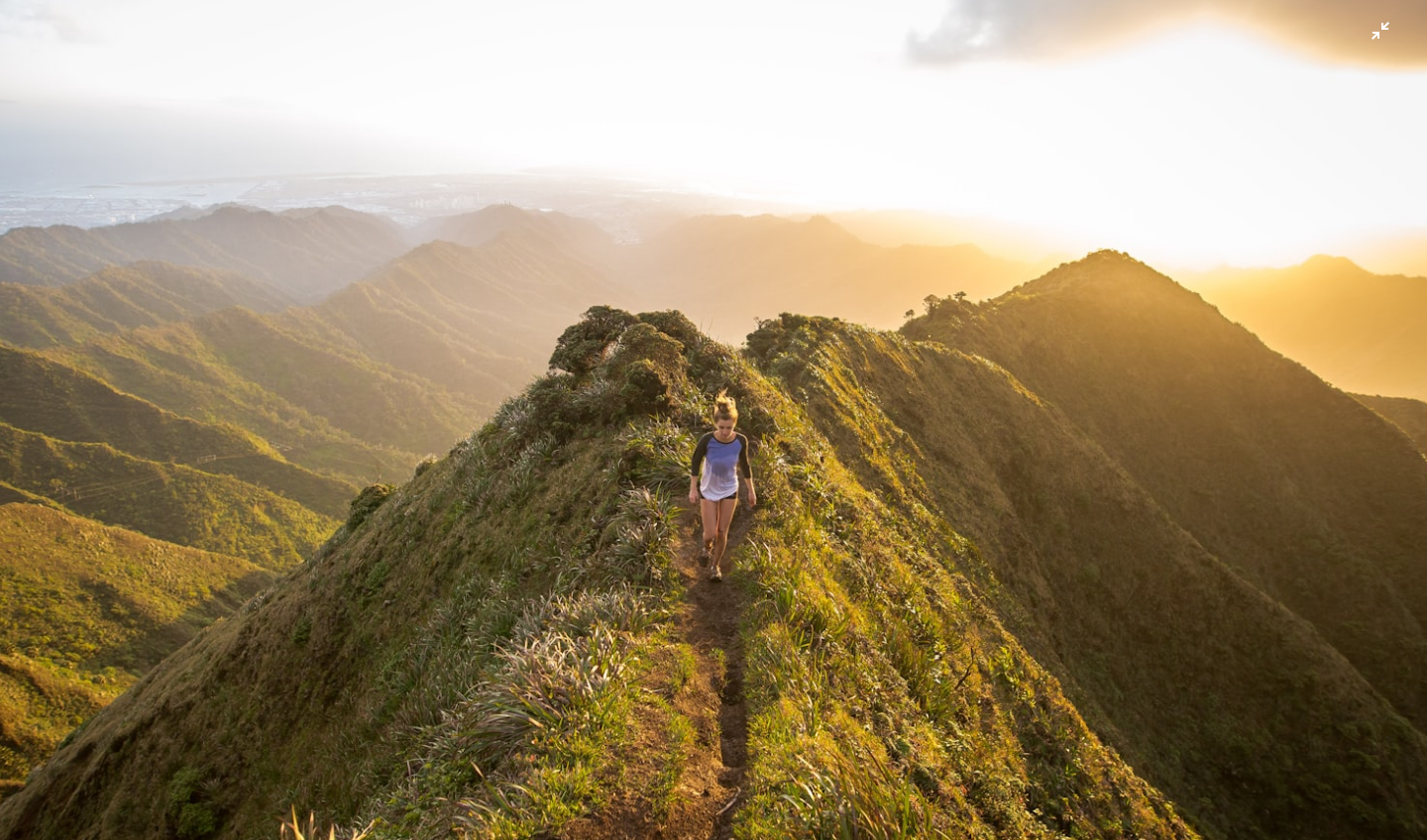 click at bounding box center [714, 419] 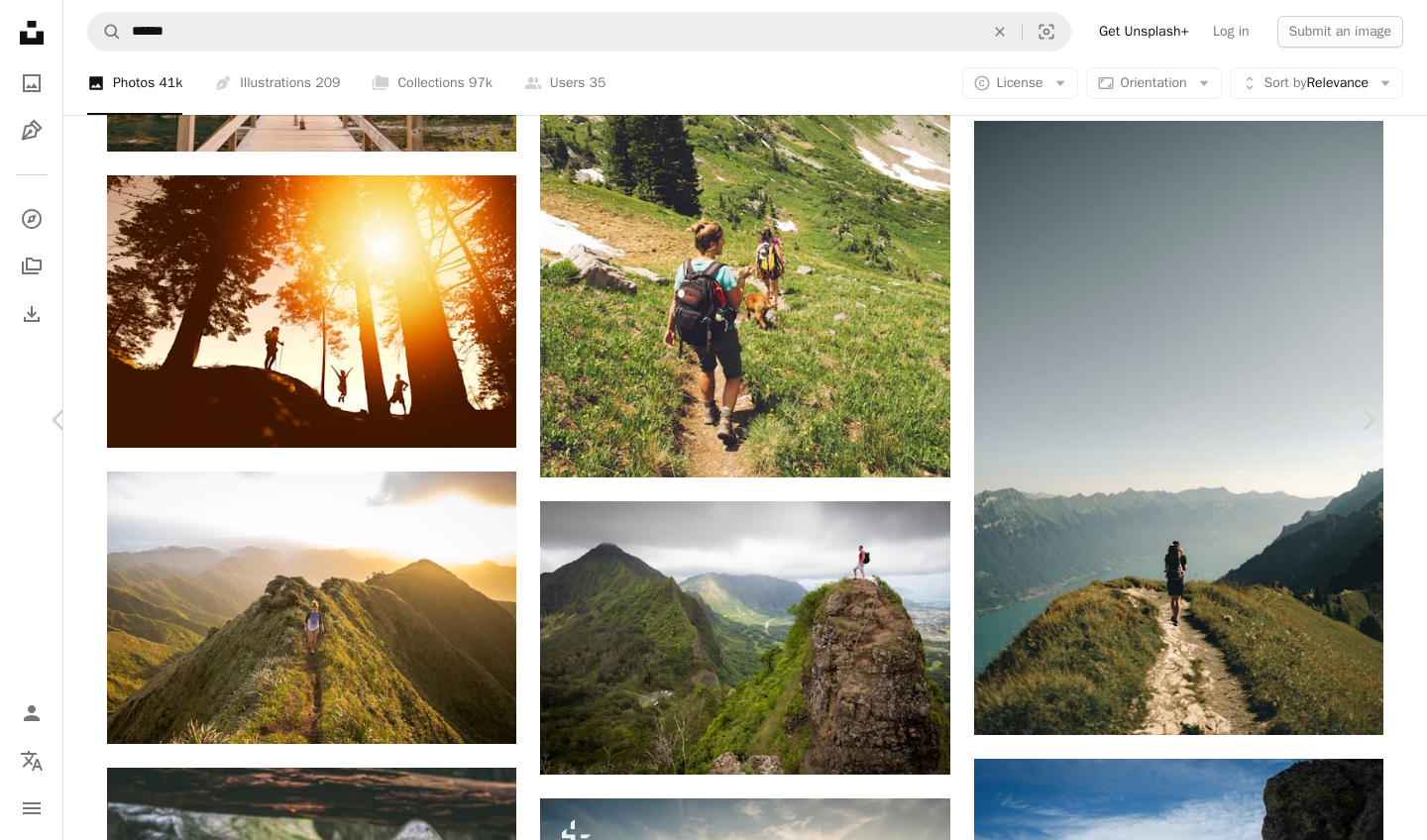 click at bounding box center (713, 17632) 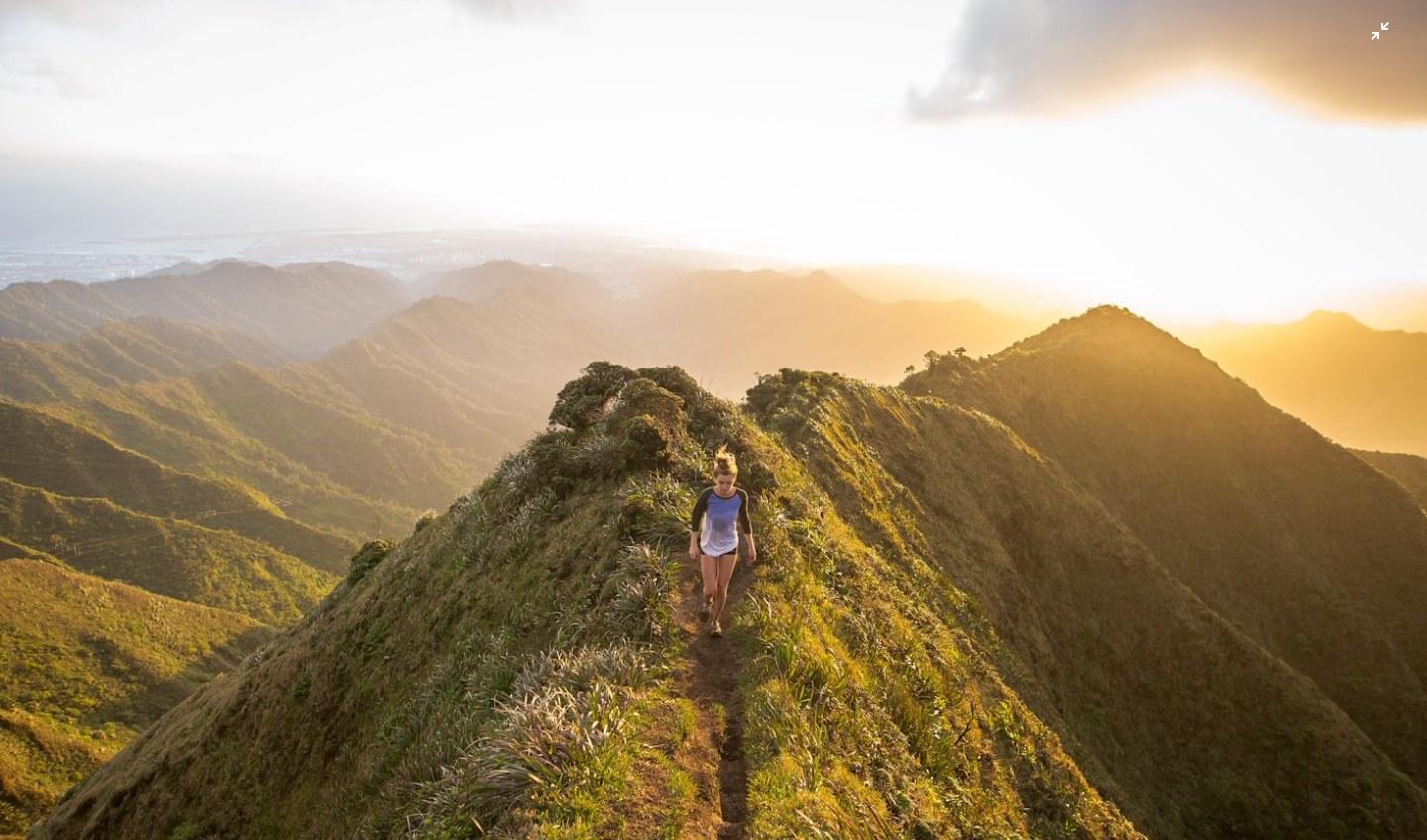 scroll, scrollTop: 55, scrollLeft: 0, axis: vertical 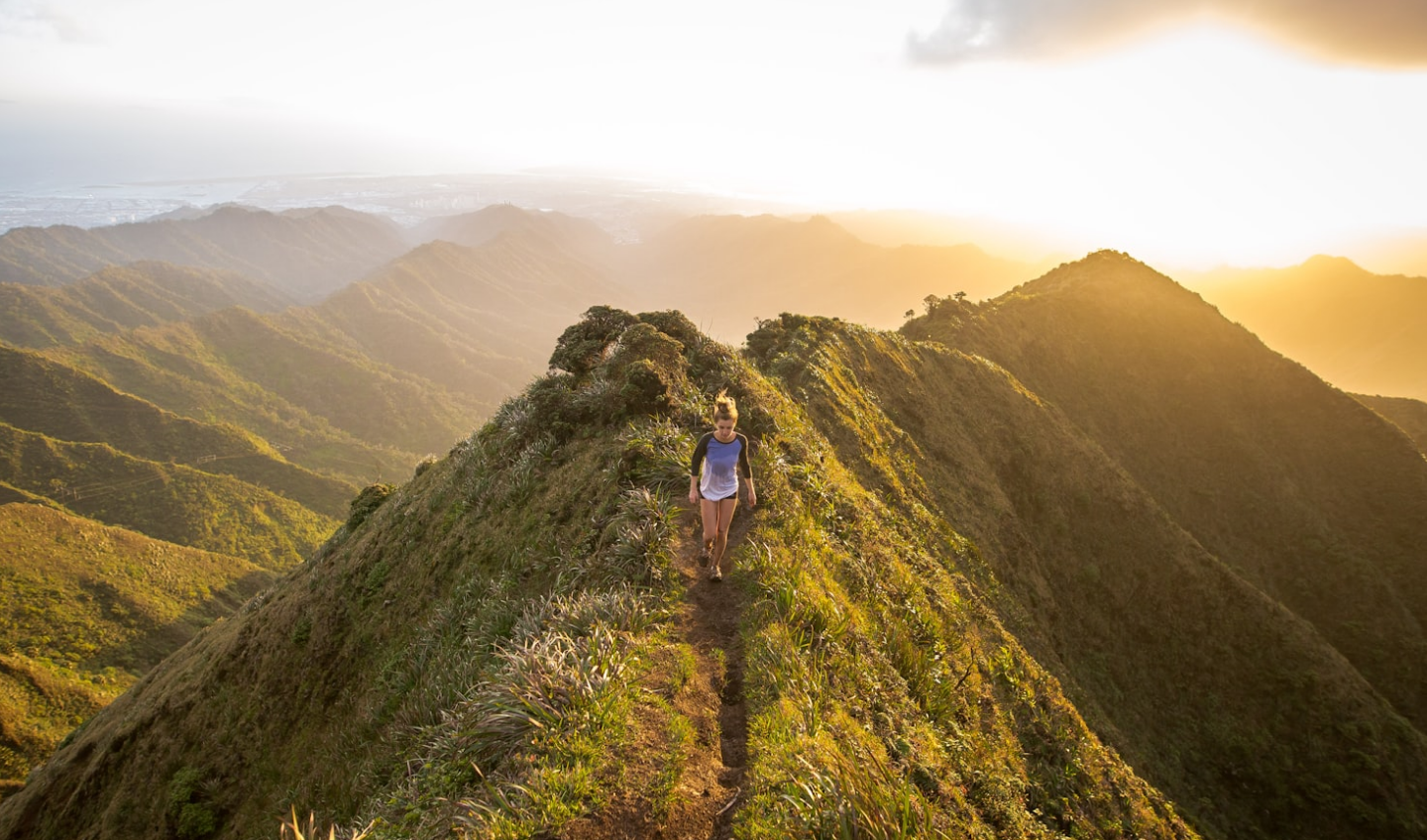 click at bounding box center (714, 419) 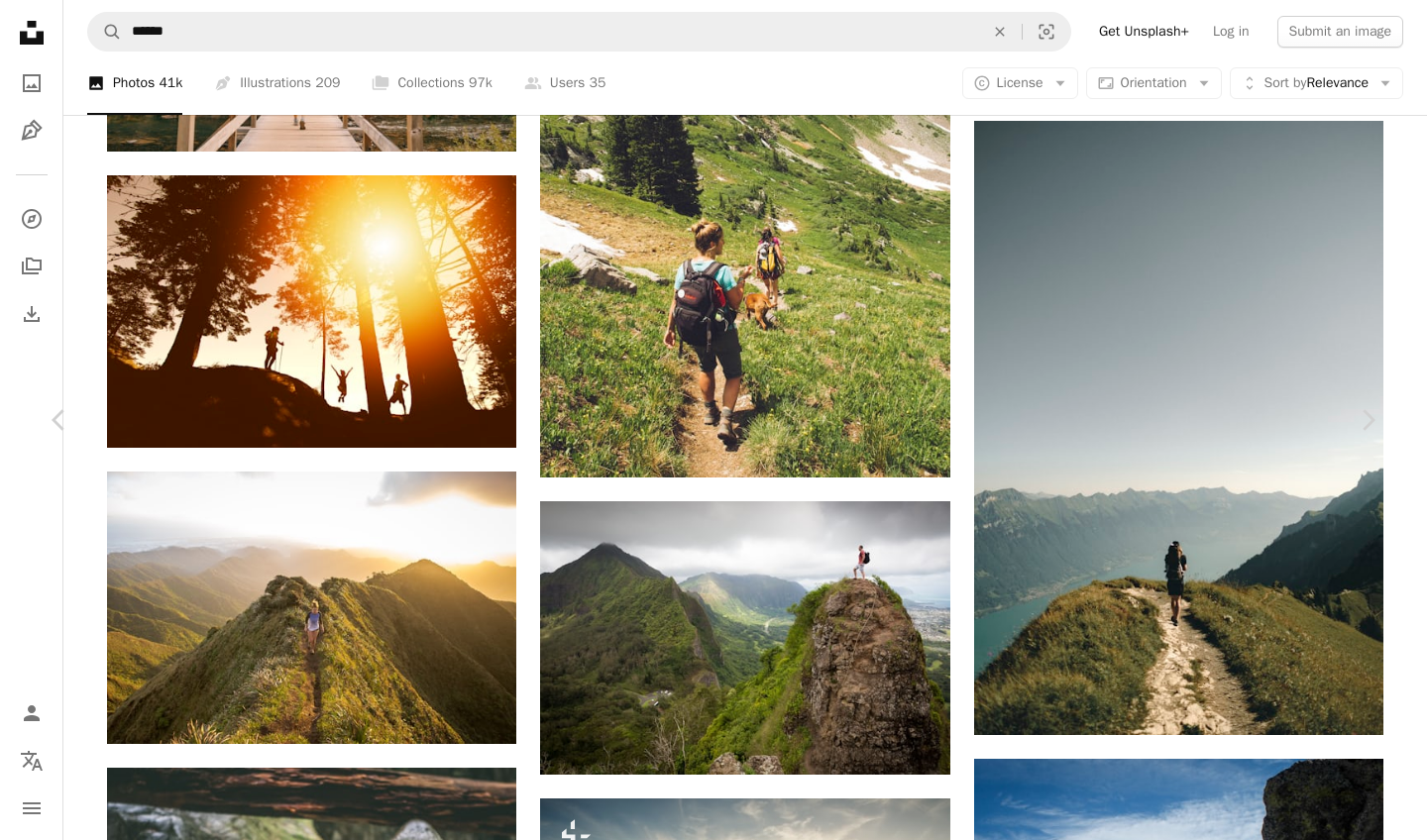 click at bounding box center (713, 17632) 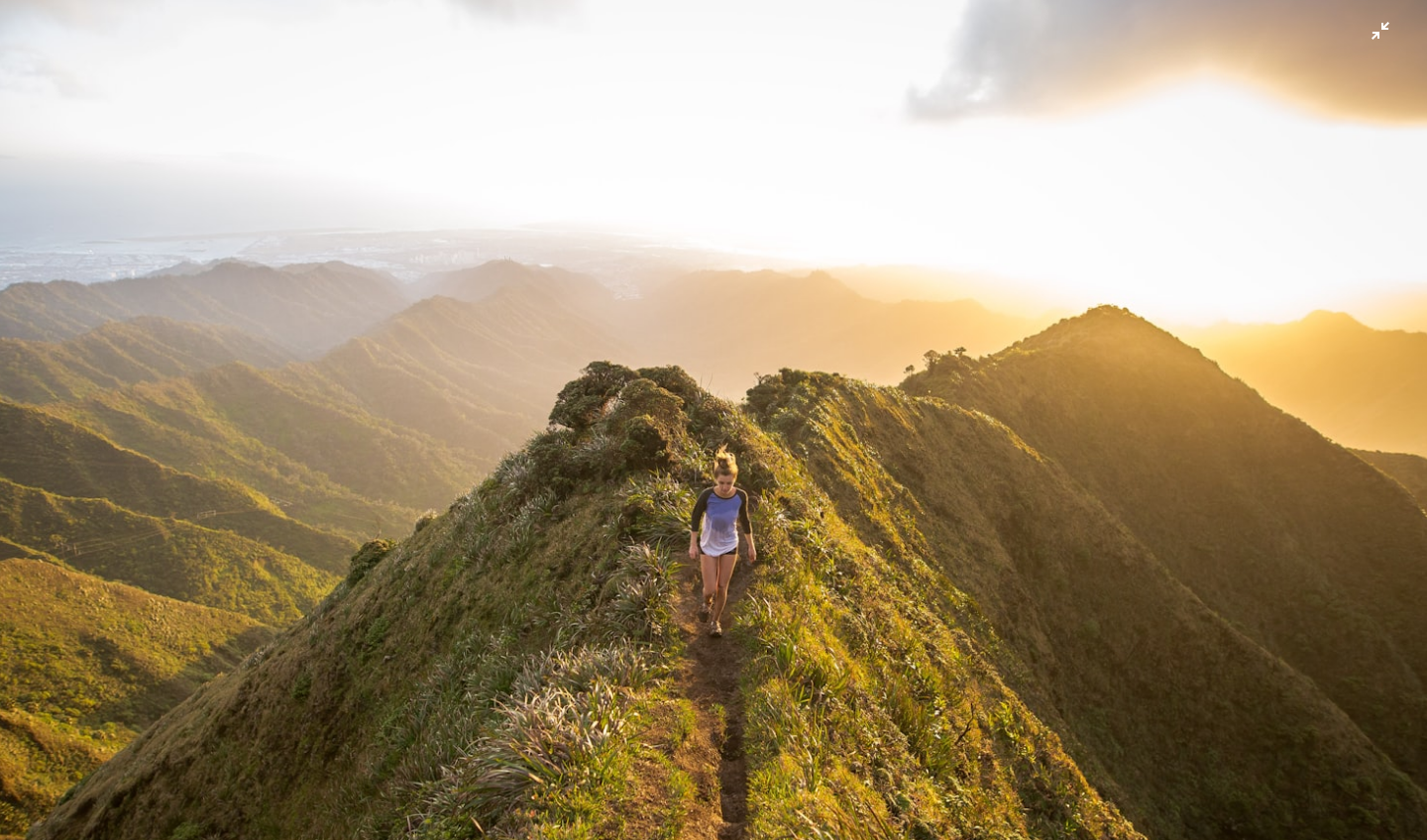 scroll, scrollTop: 55, scrollLeft: 0, axis: vertical 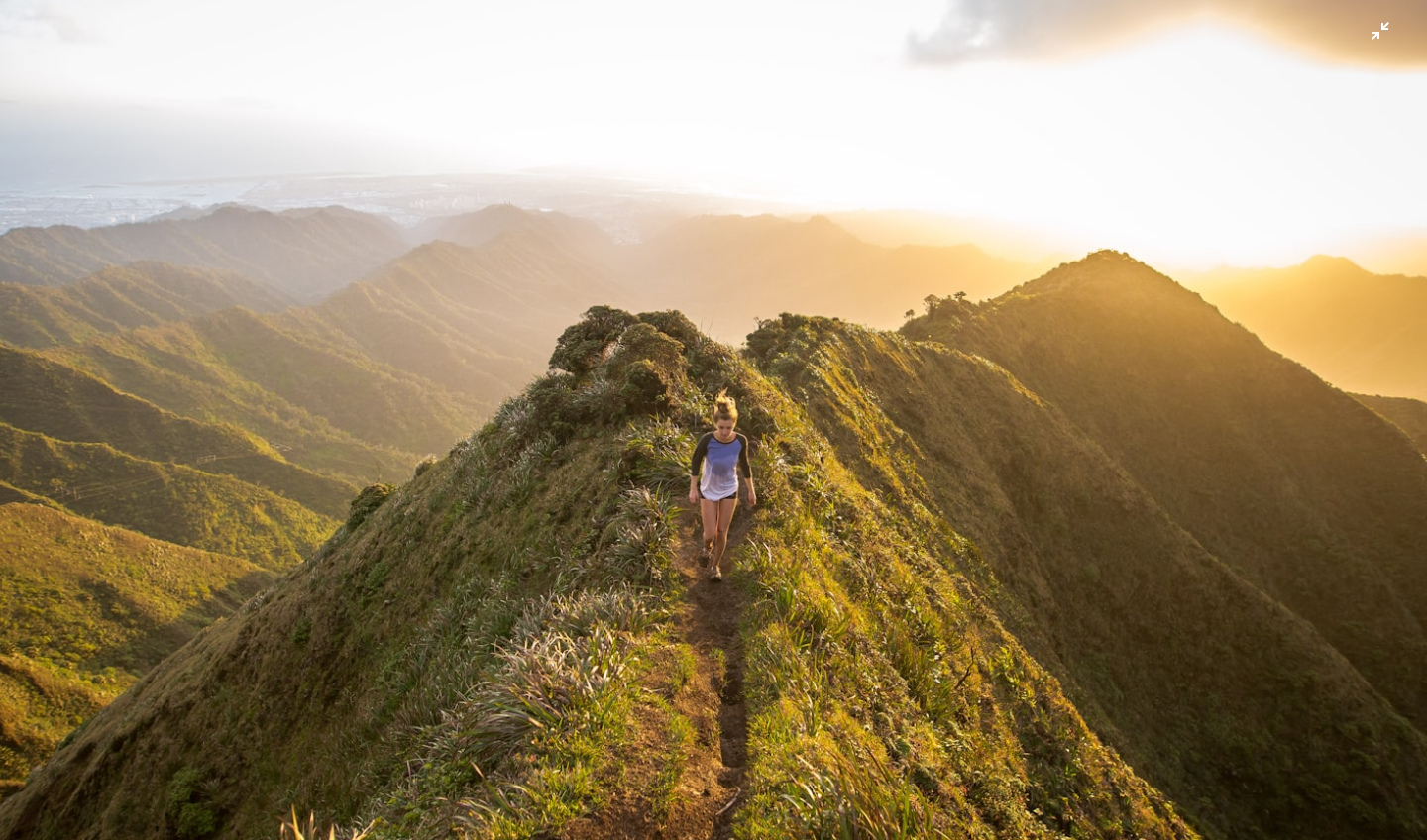 click at bounding box center (714, 419) 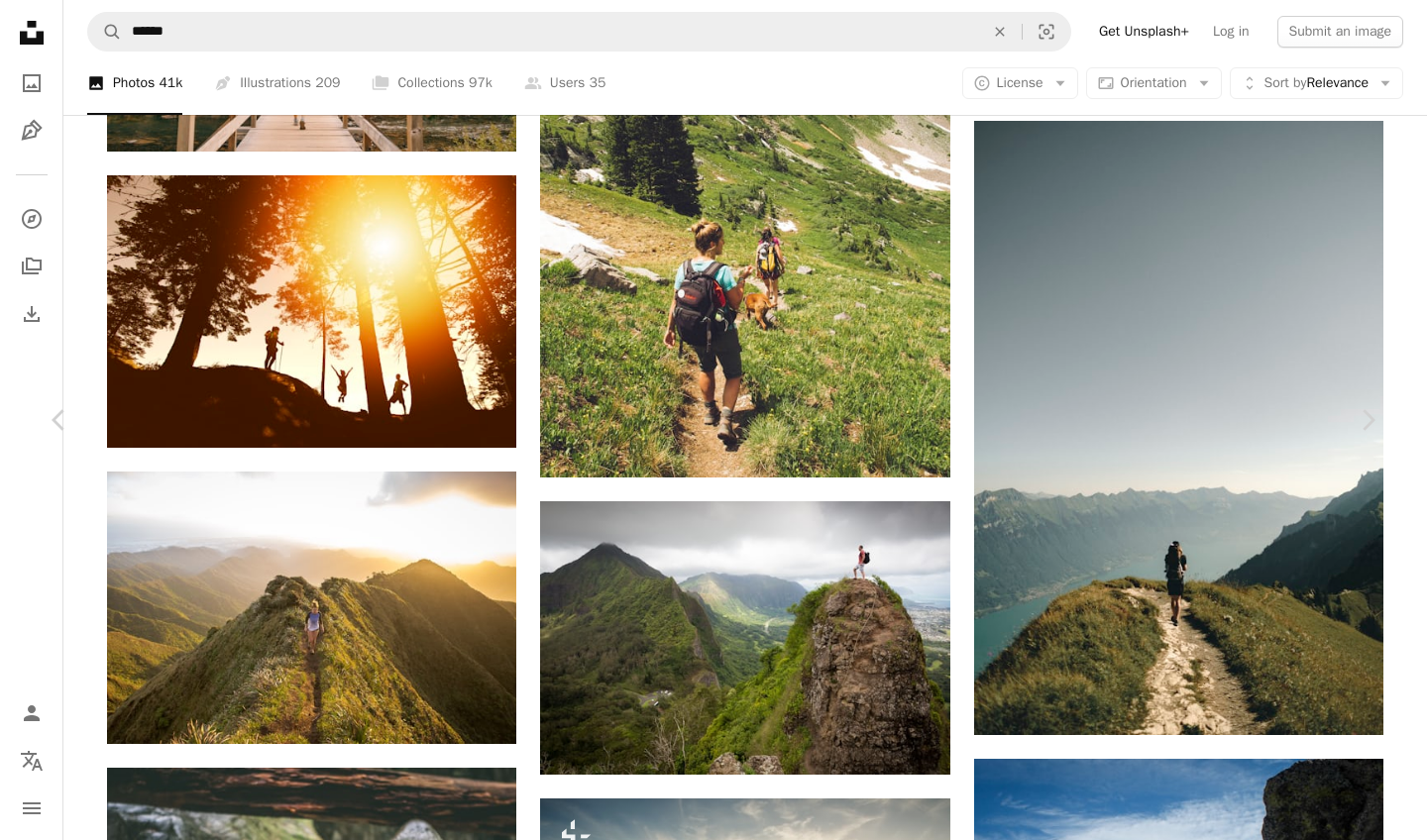 scroll, scrollTop: 2596, scrollLeft: 0, axis: vertical 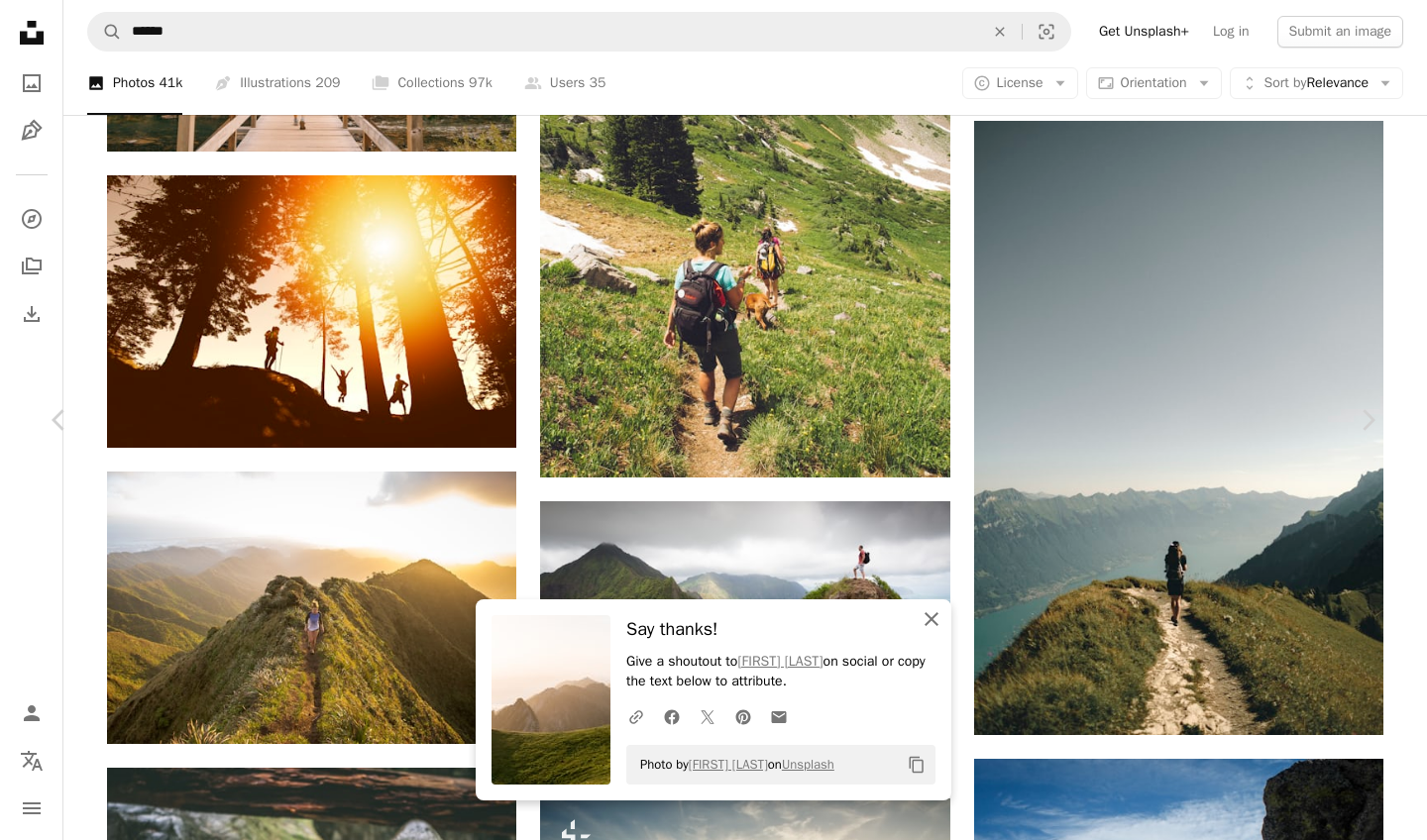 click on "An X shape" 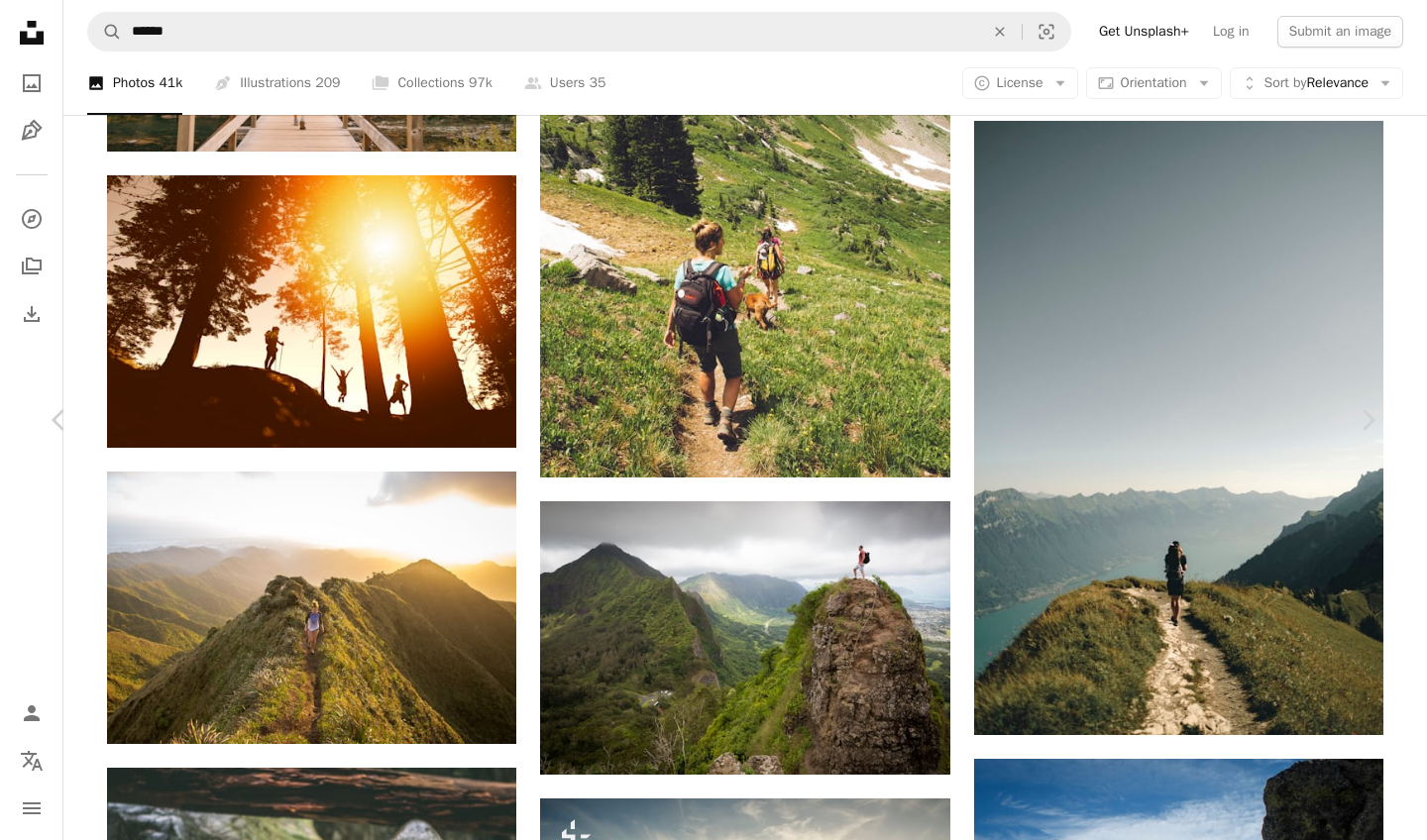 scroll, scrollTop: 4258, scrollLeft: 0, axis: vertical 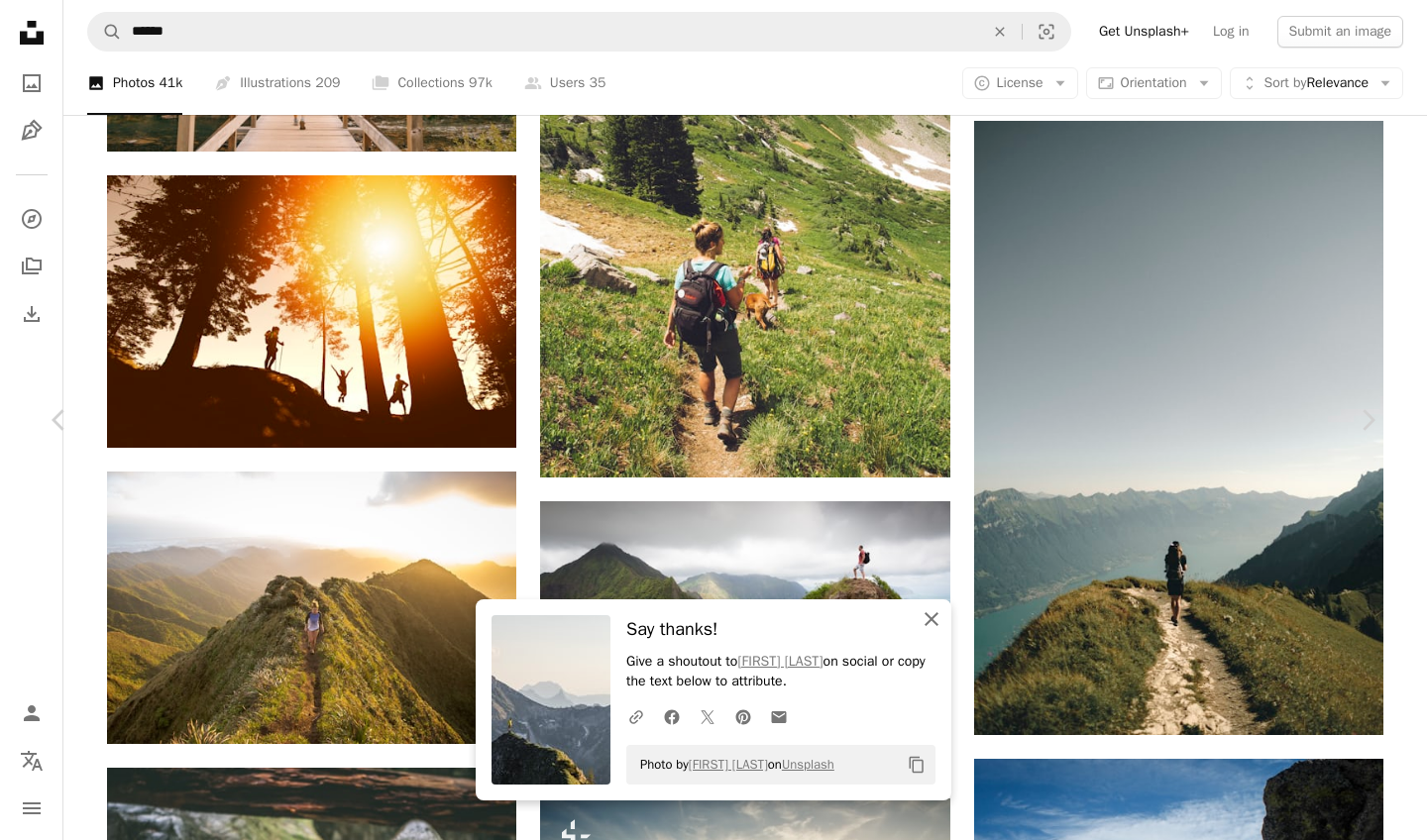 click on "An X shape" 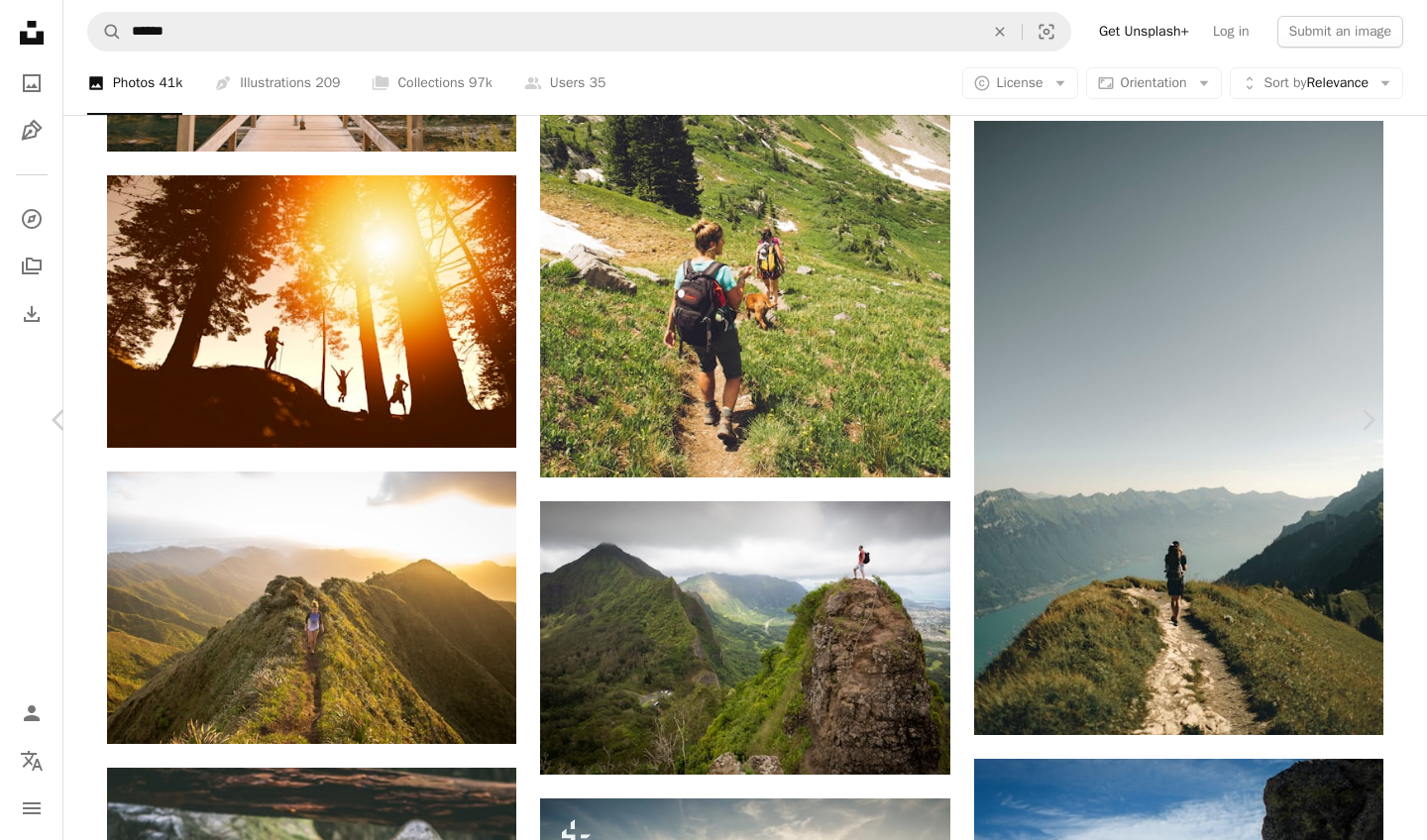 scroll, scrollTop: 1961, scrollLeft: 0, axis: vertical 